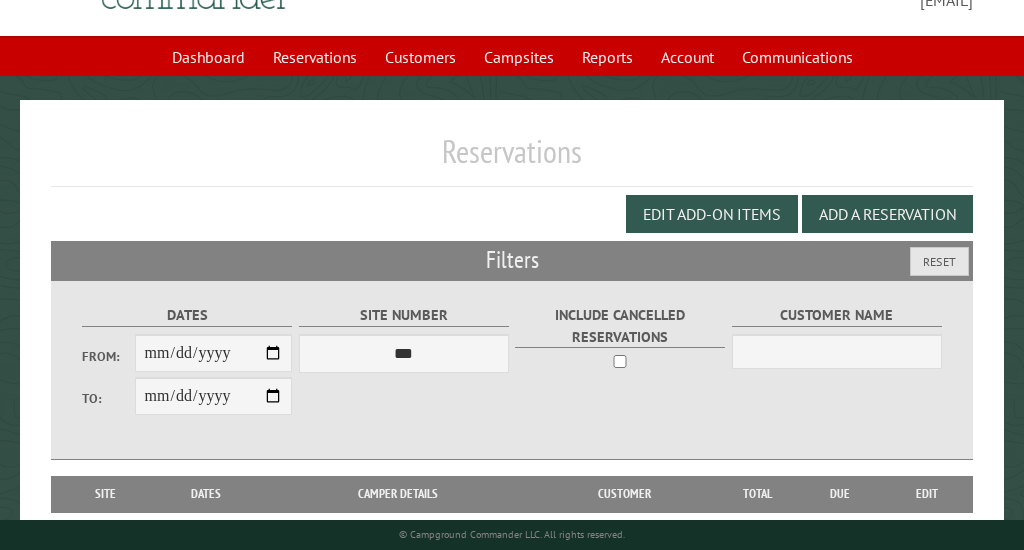 scroll, scrollTop: 154, scrollLeft: 0, axis: vertical 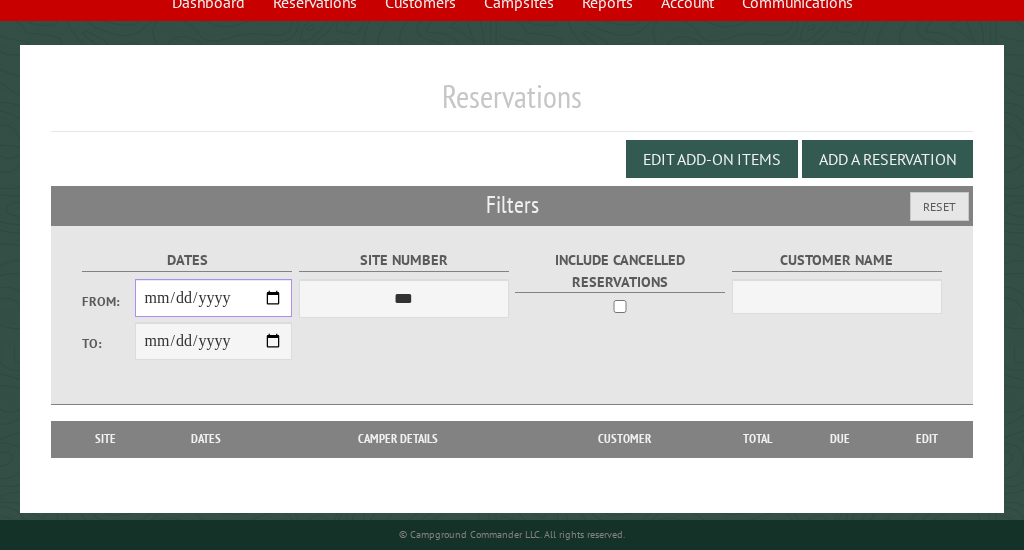 click on "From:" at bounding box center [214, 298] 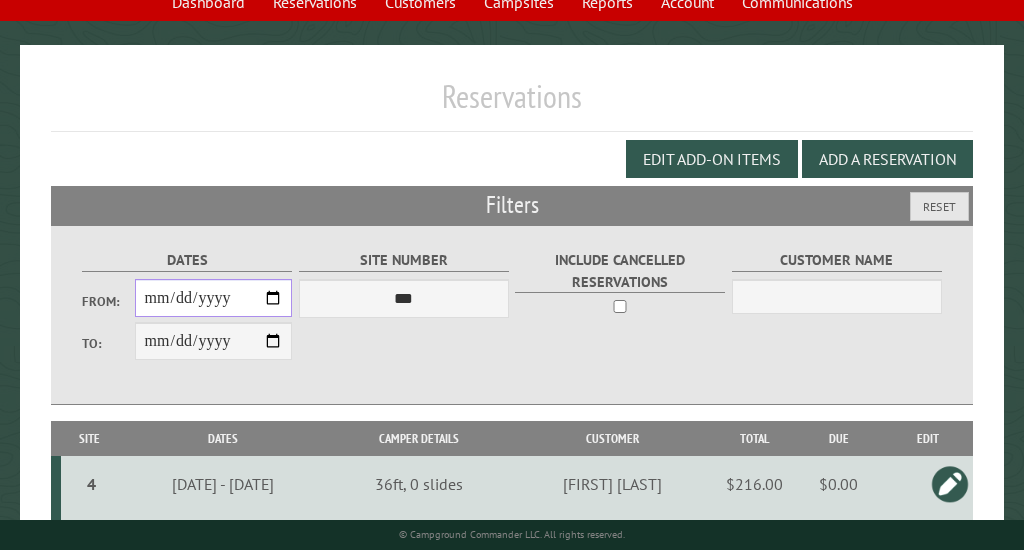 type on "**********" 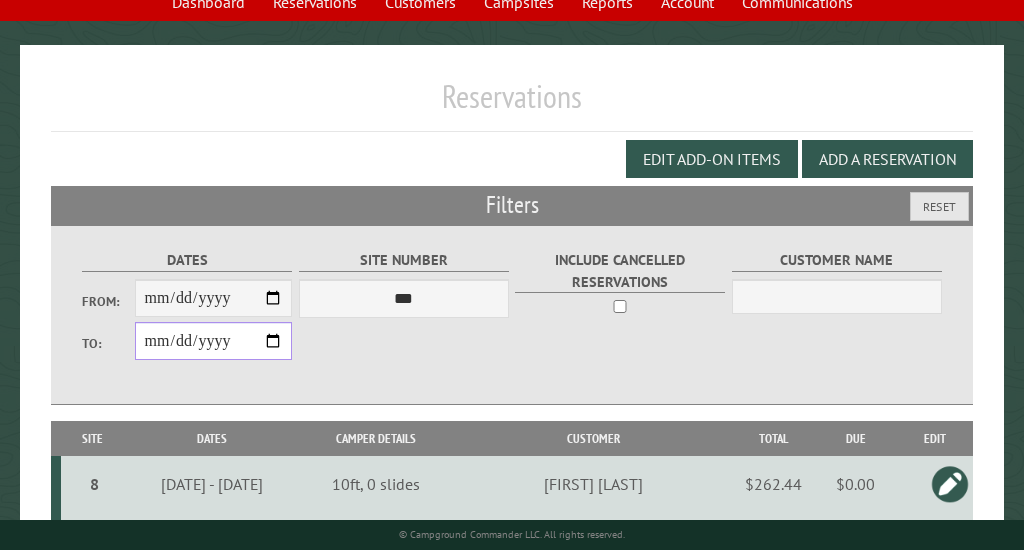 click on "**********" at bounding box center (214, 341) 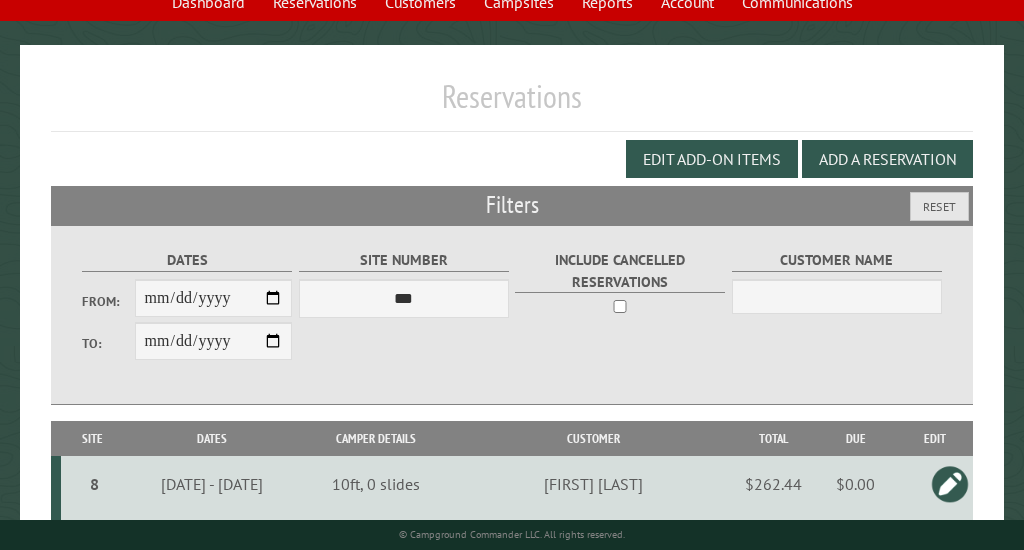 click on "Include Cancelled Reservations" at bounding box center [620, 271] 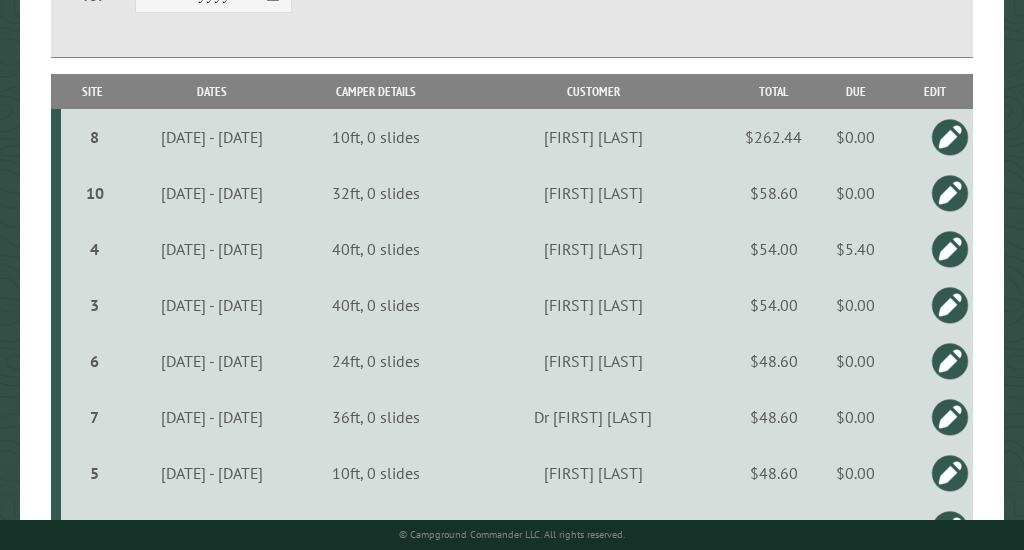 scroll, scrollTop: 502, scrollLeft: 0, axis: vertical 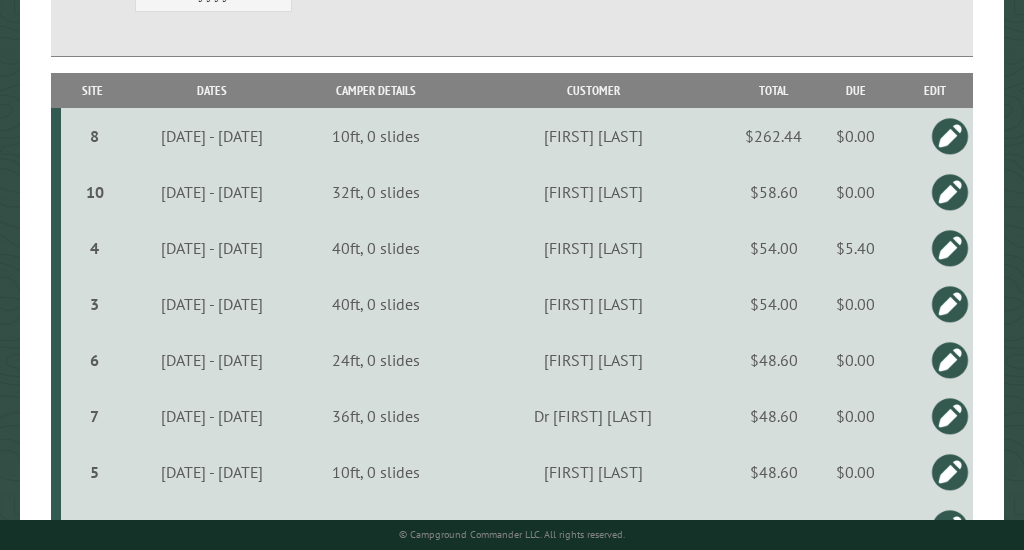 click at bounding box center (950, 248) 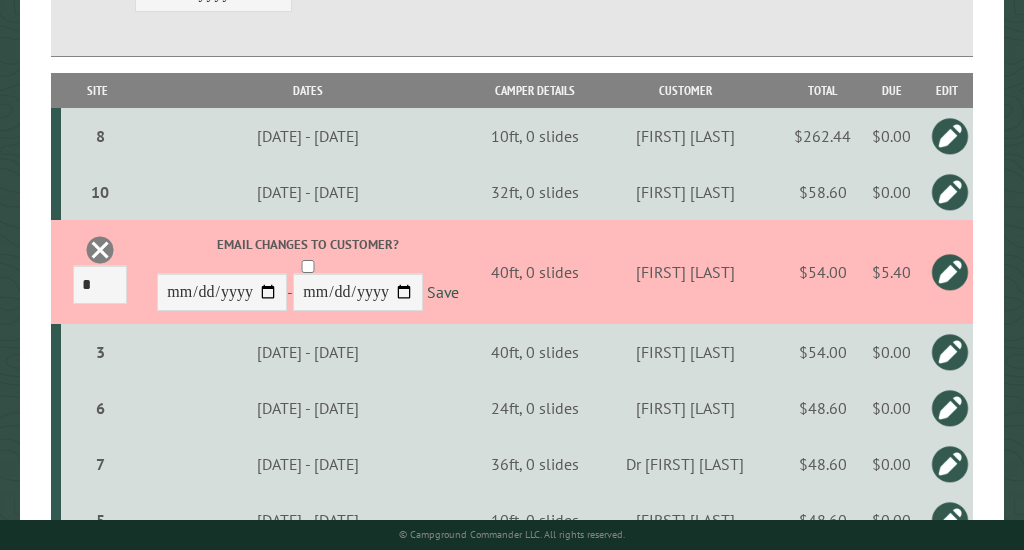 click on "$5.40" at bounding box center [892, 272] 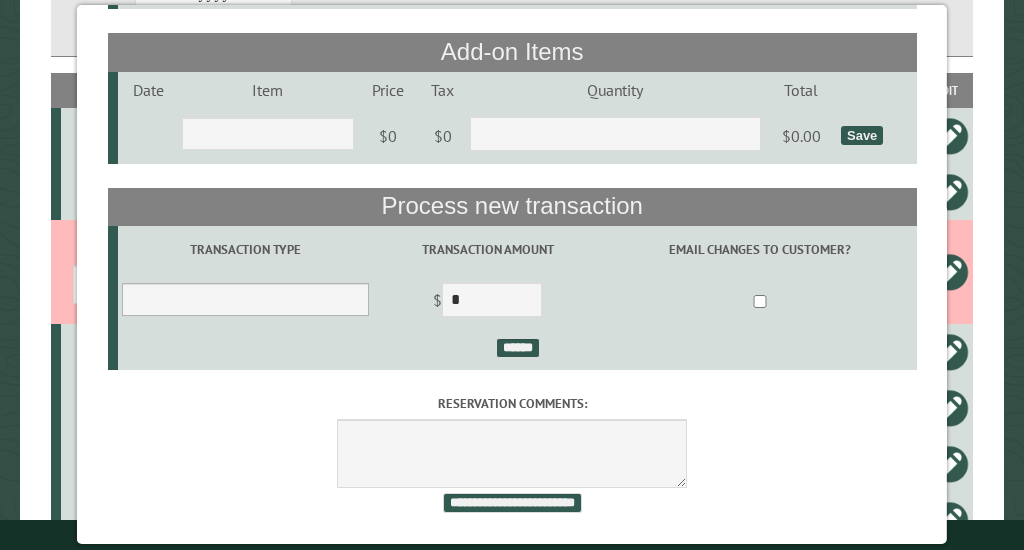 scroll, scrollTop: 313, scrollLeft: 0, axis: vertical 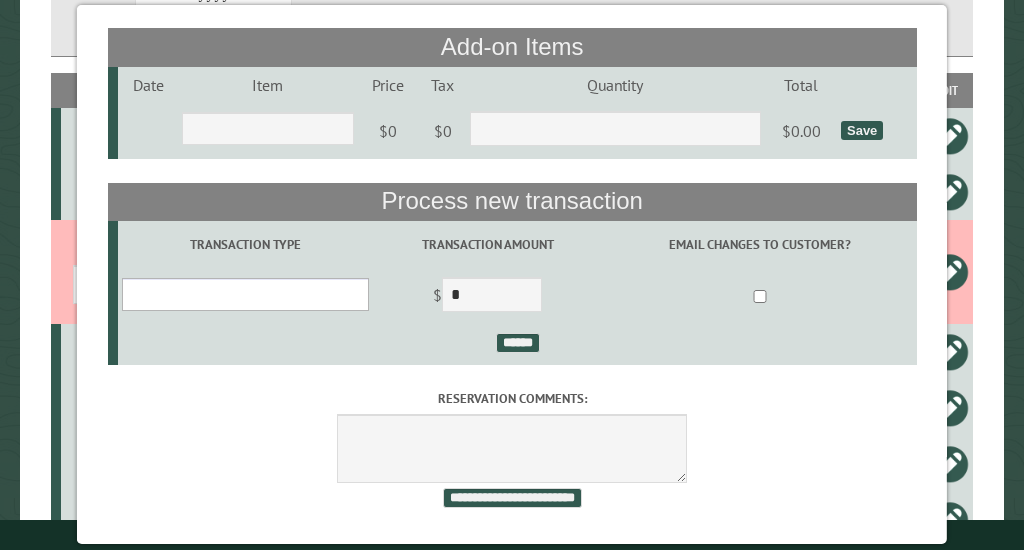 click on "**********" at bounding box center (245, 294) 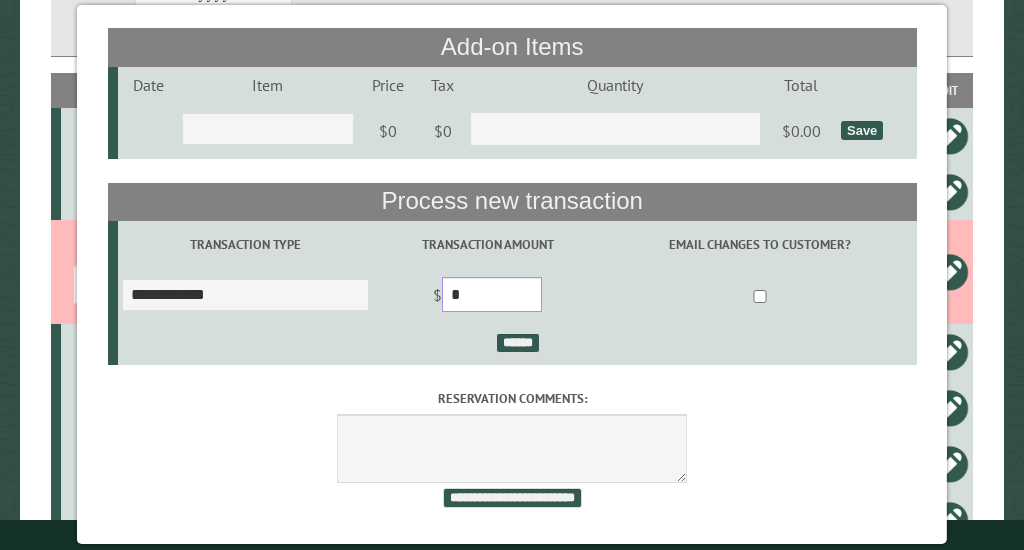 click on "*" at bounding box center (492, 294) 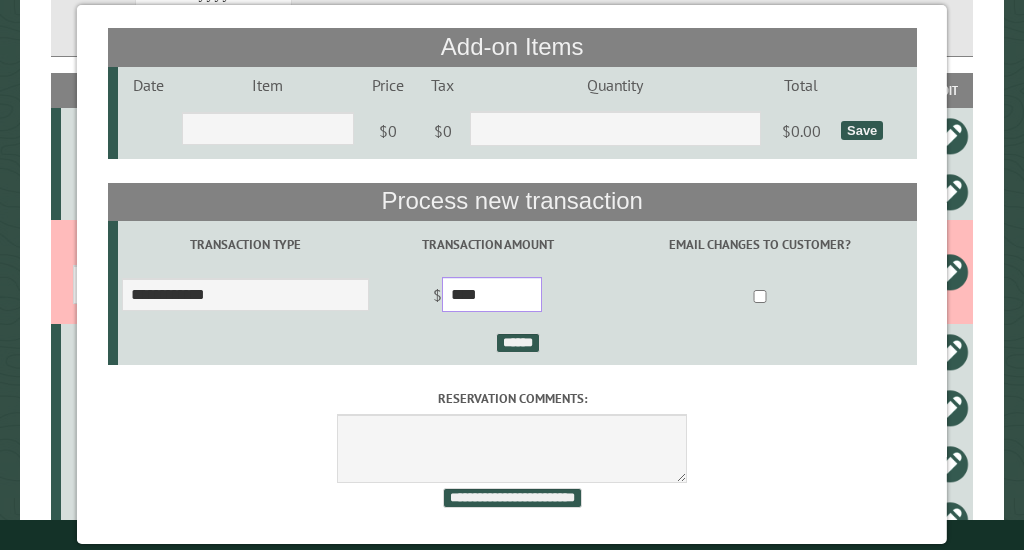 type on "****" 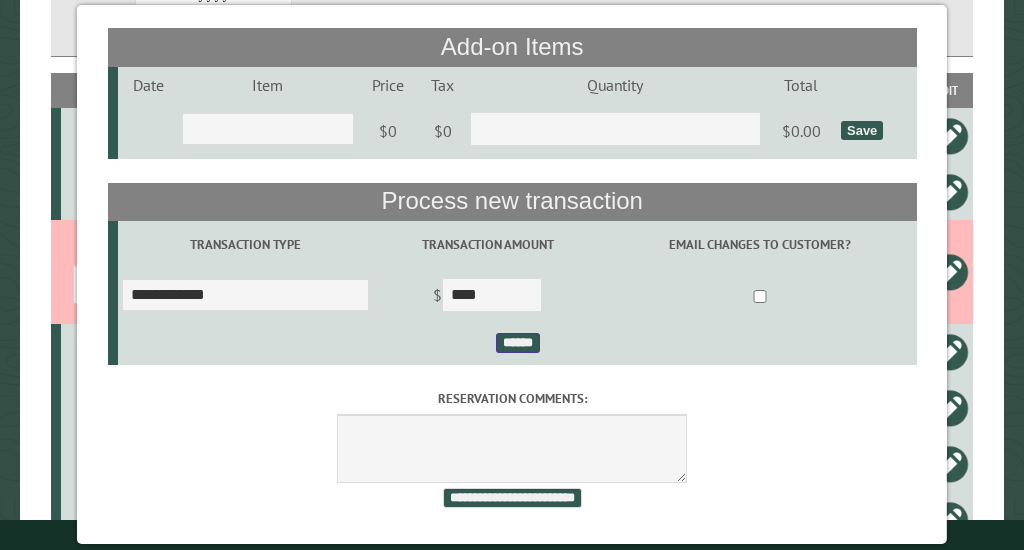 click on "******" at bounding box center (517, 343) 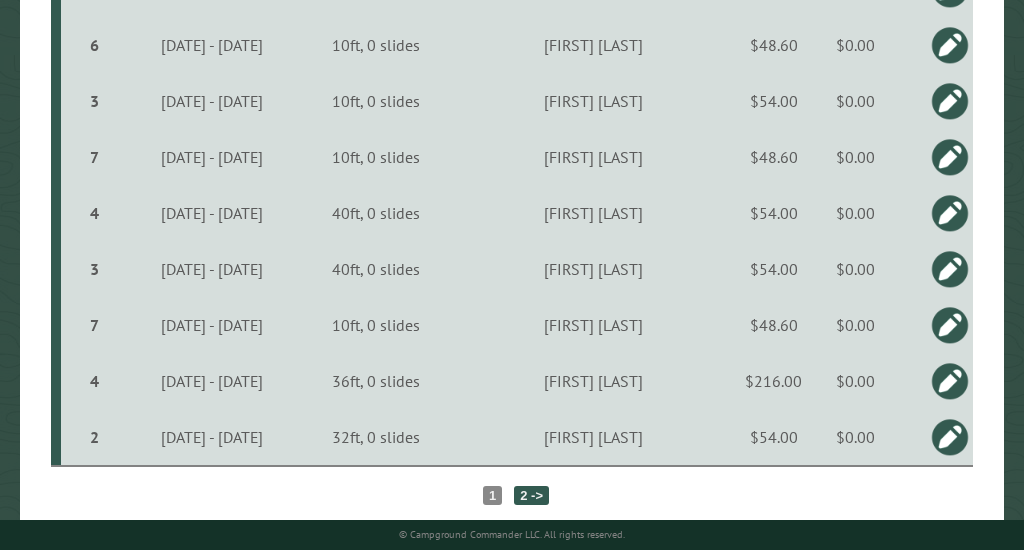 scroll, scrollTop: 2971, scrollLeft: 0, axis: vertical 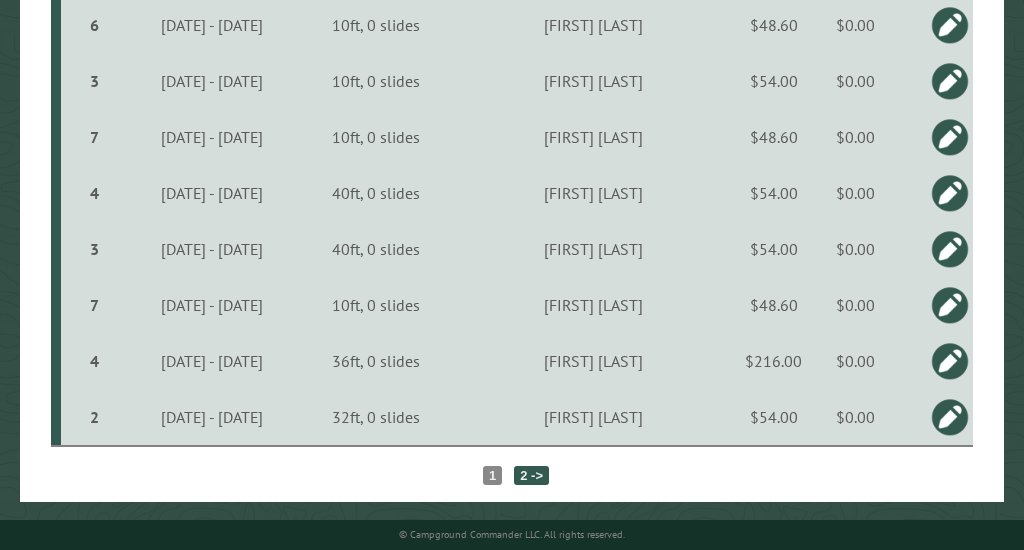 click on "2 ->" at bounding box center [531, 475] 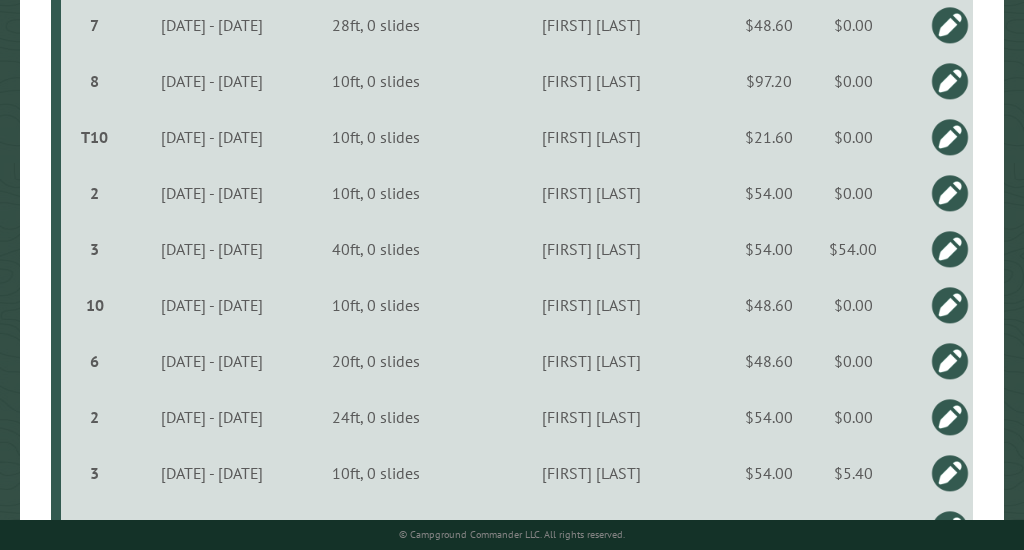 scroll, scrollTop: 839, scrollLeft: 0, axis: vertical 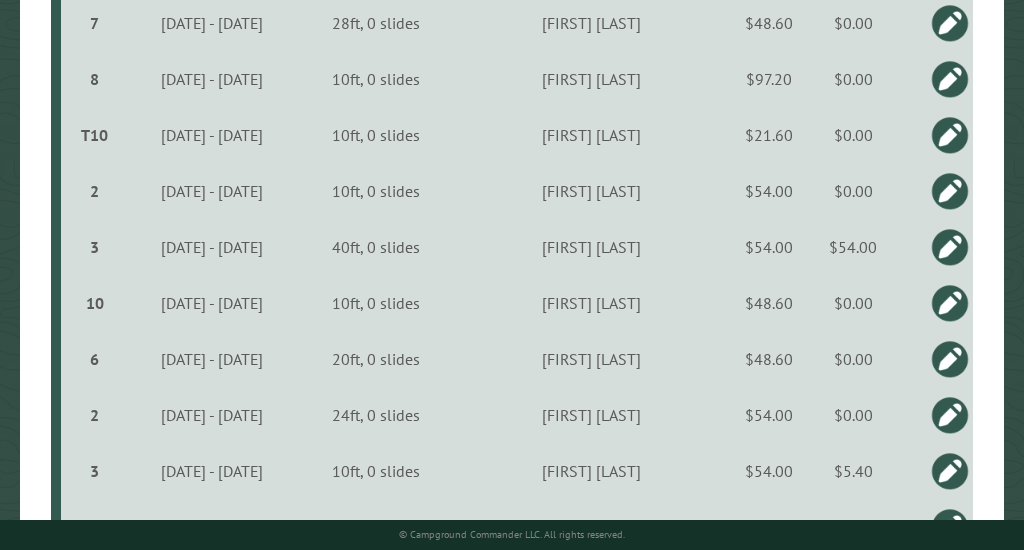 click at bounding box center [950, 247] 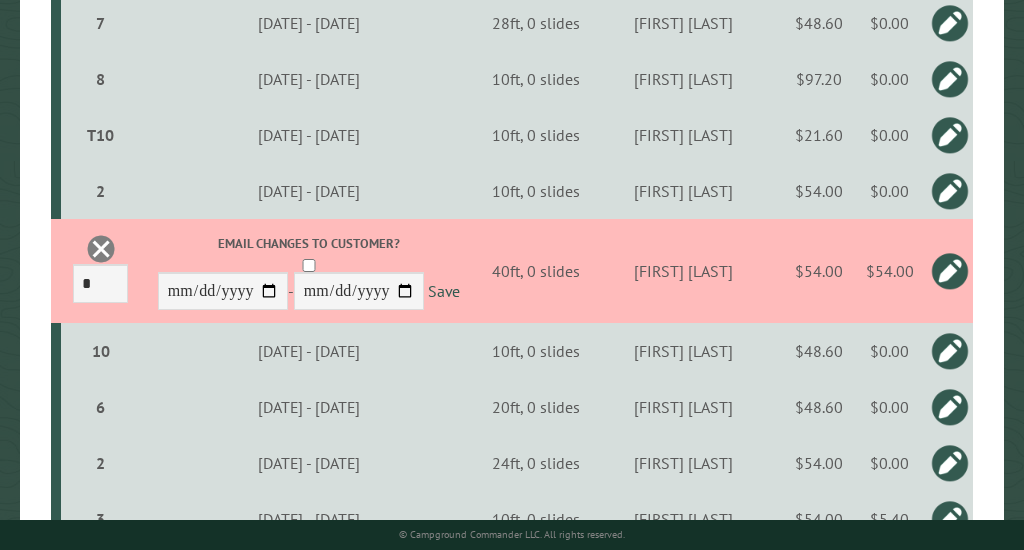 click at bounding box center (101, 249) 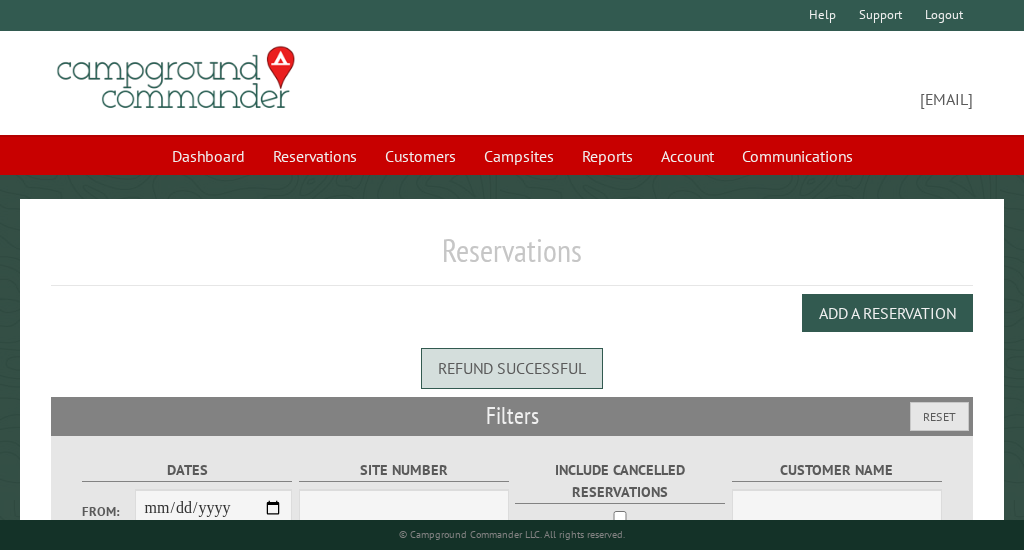 scroll, scrollTop: 0, scrollLeft: 0, axis: both 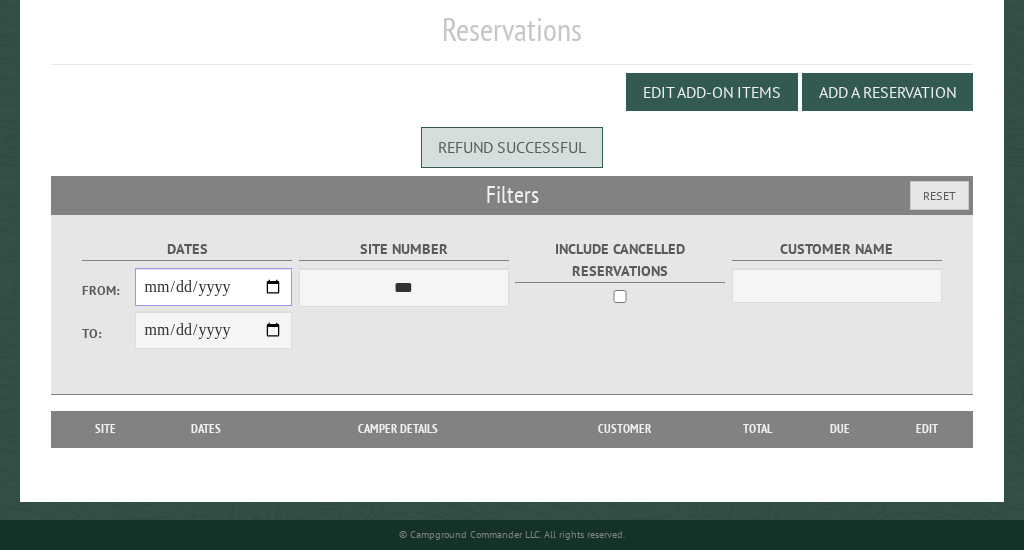 click on "From:" at bounding box center (214, 287) 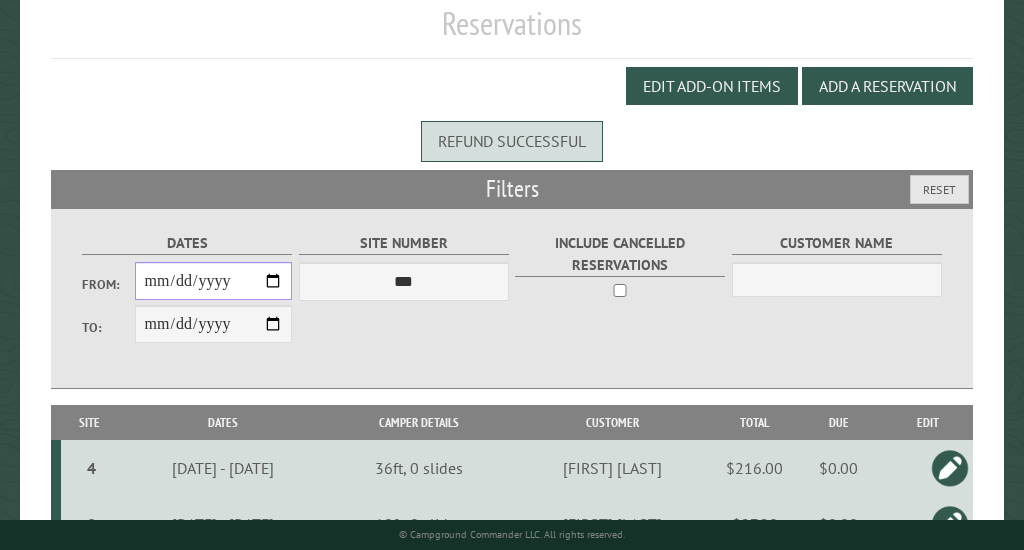 type on "**********" 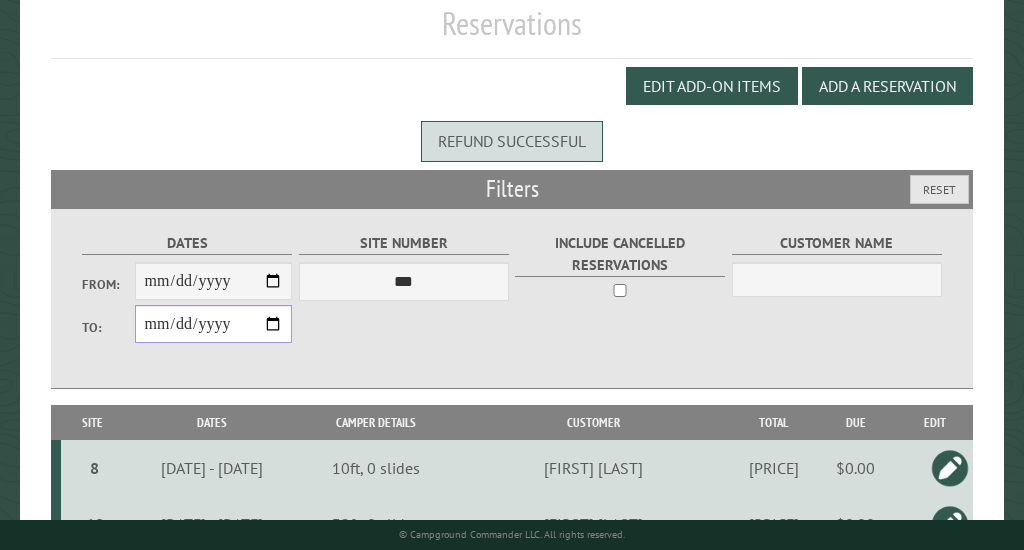 click on "**********" at bounding box center (214, 324) 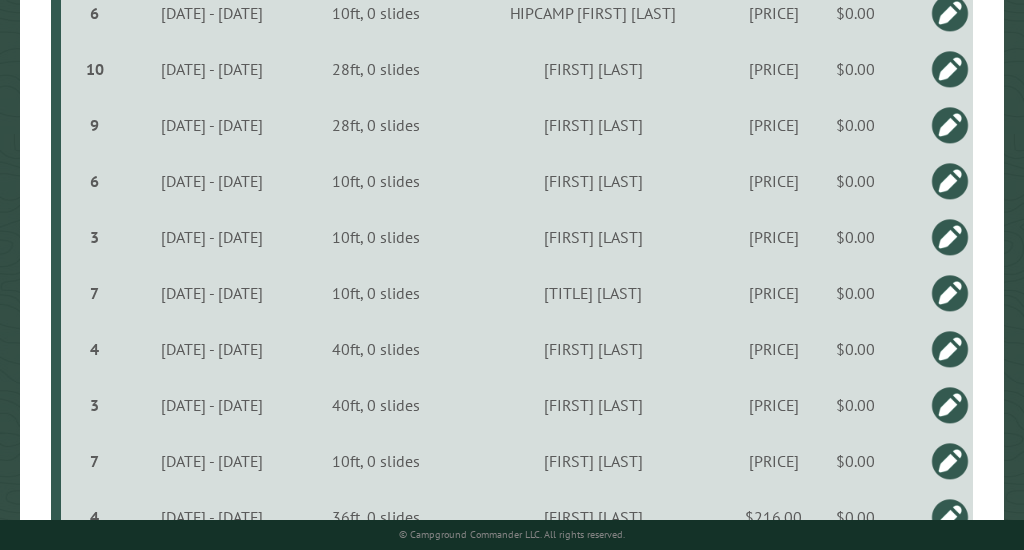 scroll, scrollTop: 3027, scrollLeft: 0, axis: vertical 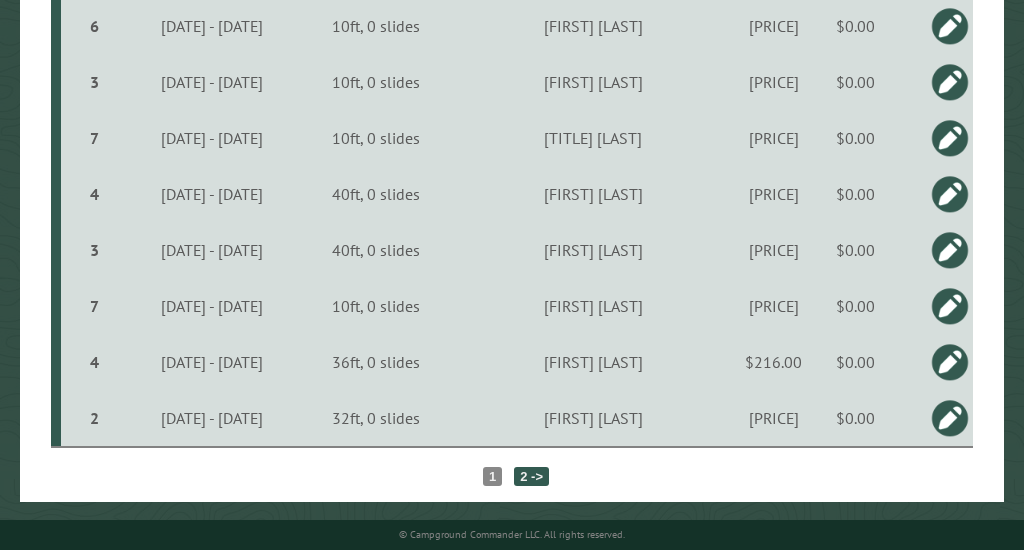click on "2 ->" at bounding box center (531, 476) 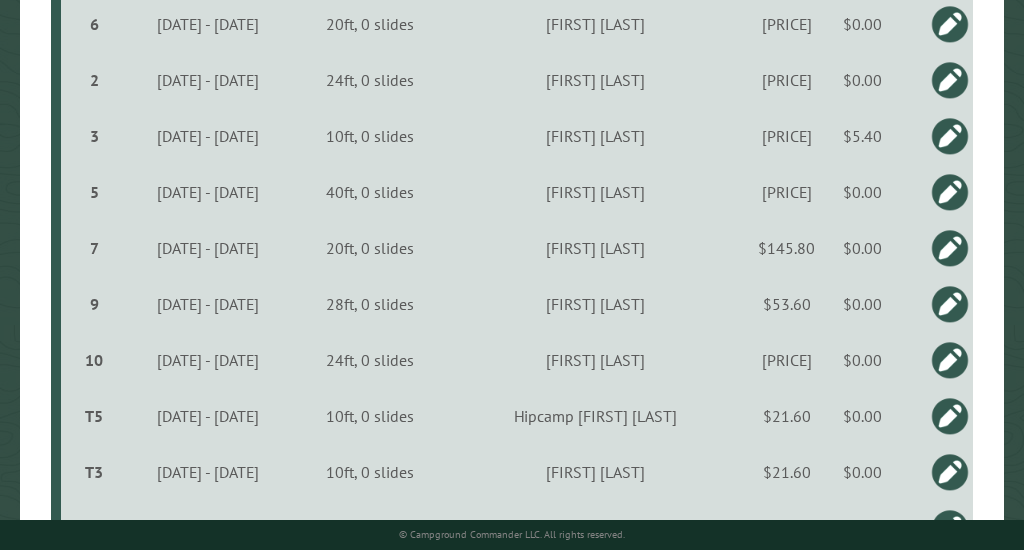 scroll, scrollTop: 1144, scrollLeft: 0, axis: vertical 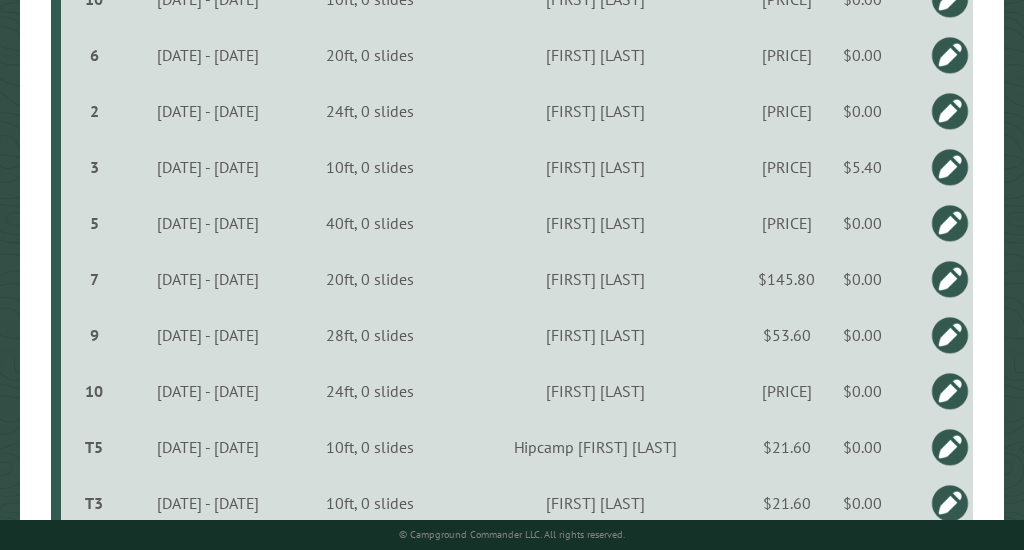 click at bounding box center [950, 167] 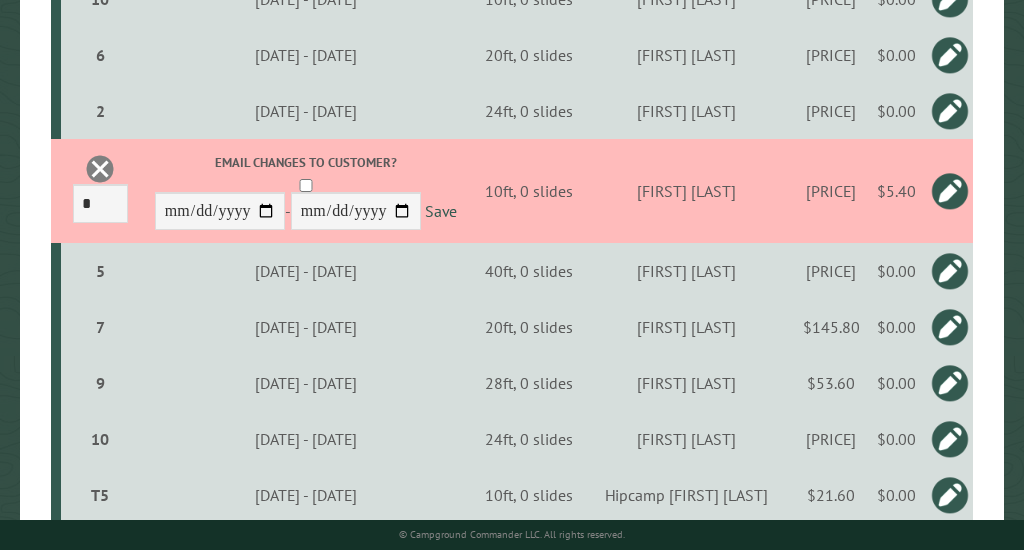 click on "[PRICE]" at bounding box center [831, 191] 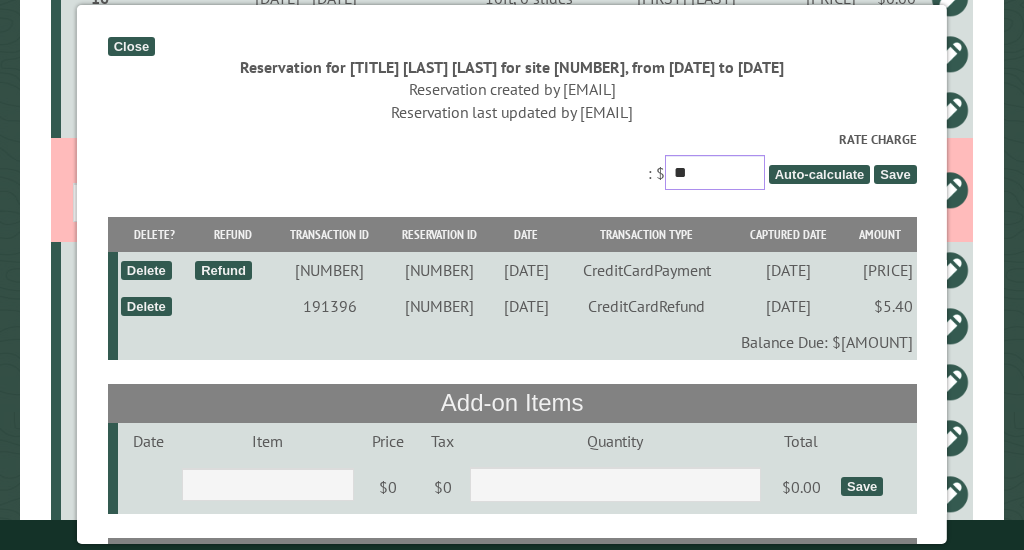 click on "**" at bounding box center (715, 172) 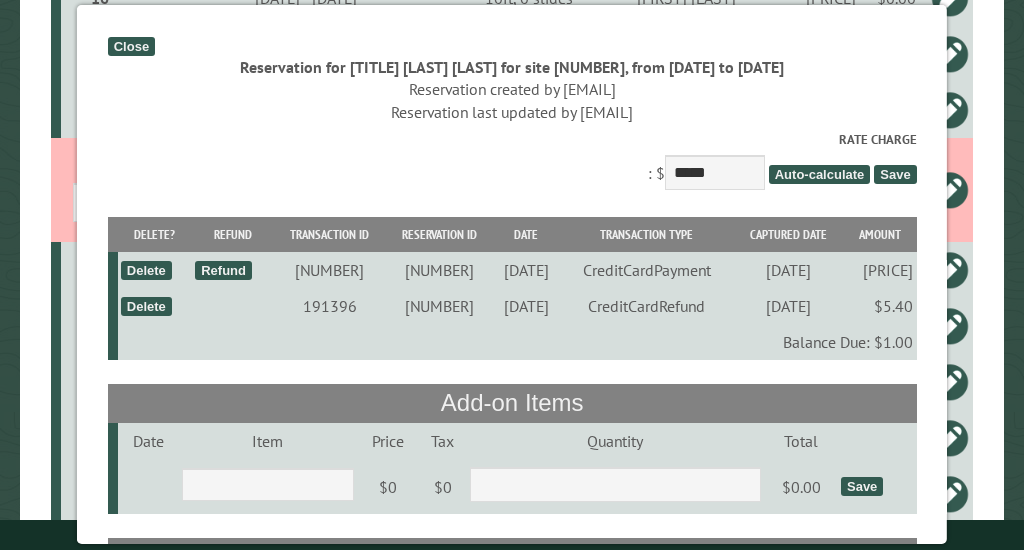 click on "Save" at bounding box center [895, 174] 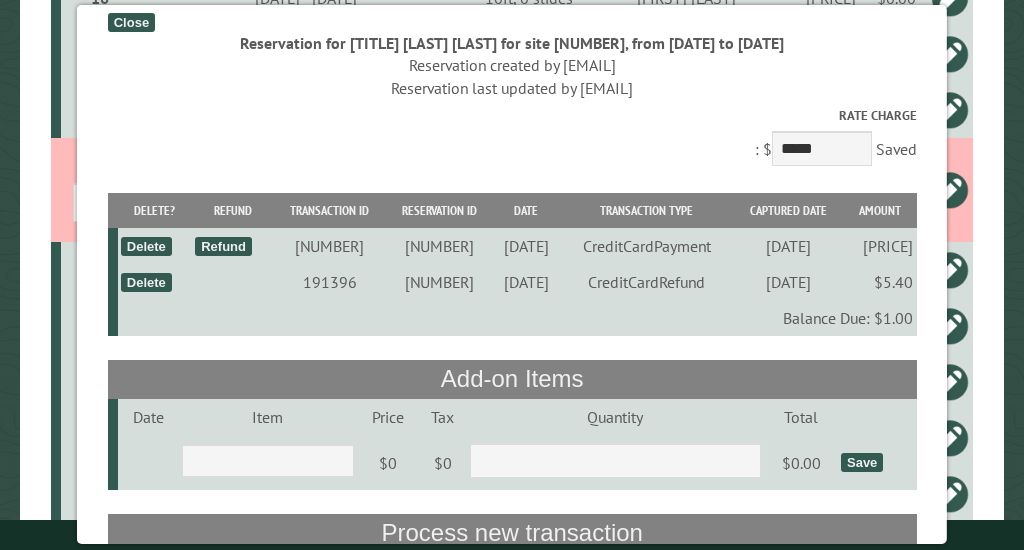 scroll, scrollTop: 10, scrollLeft: 0, axis: vertical 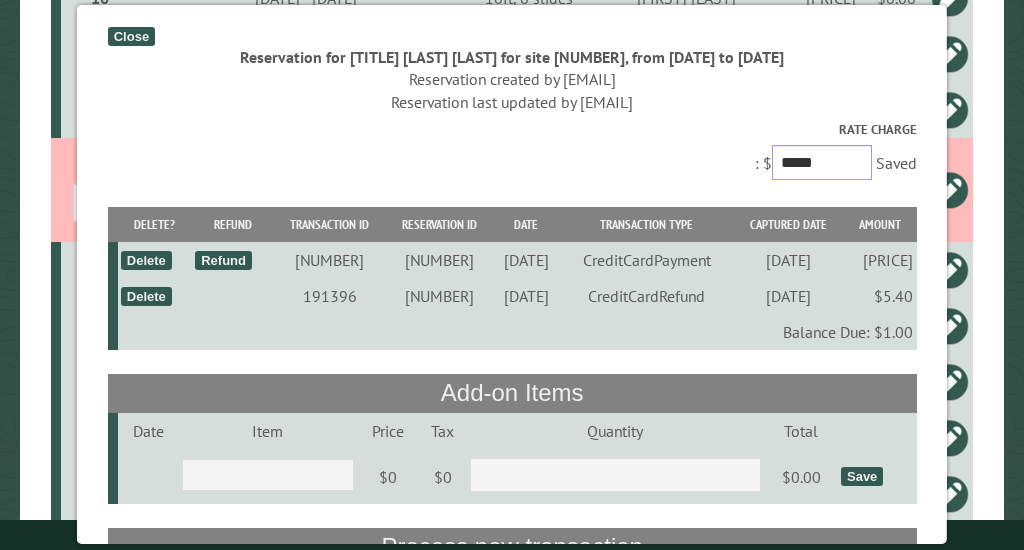 click on "*****" at bounding box center (821, 162) 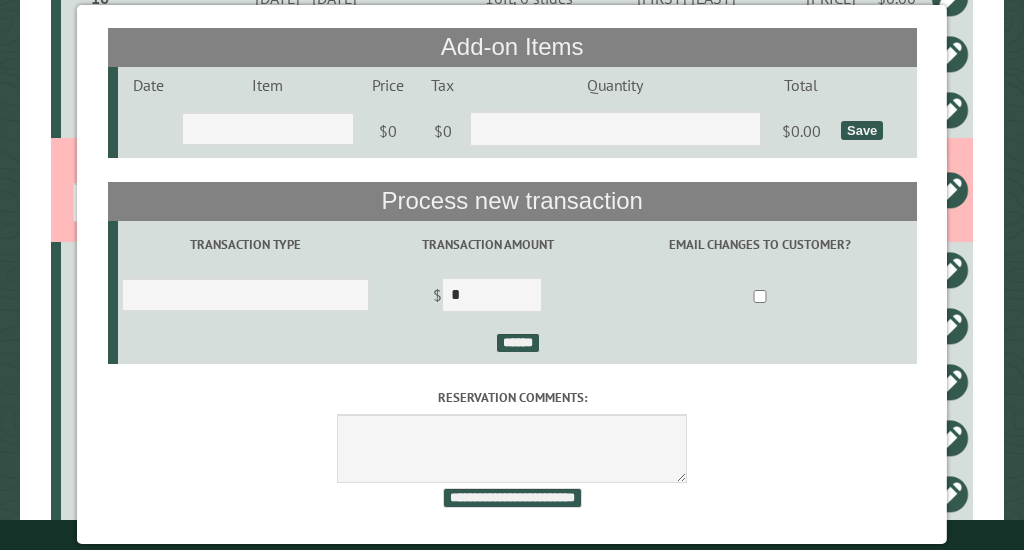 scroll, scrollTop: 387, scrollLeft: 0, axis: vertical 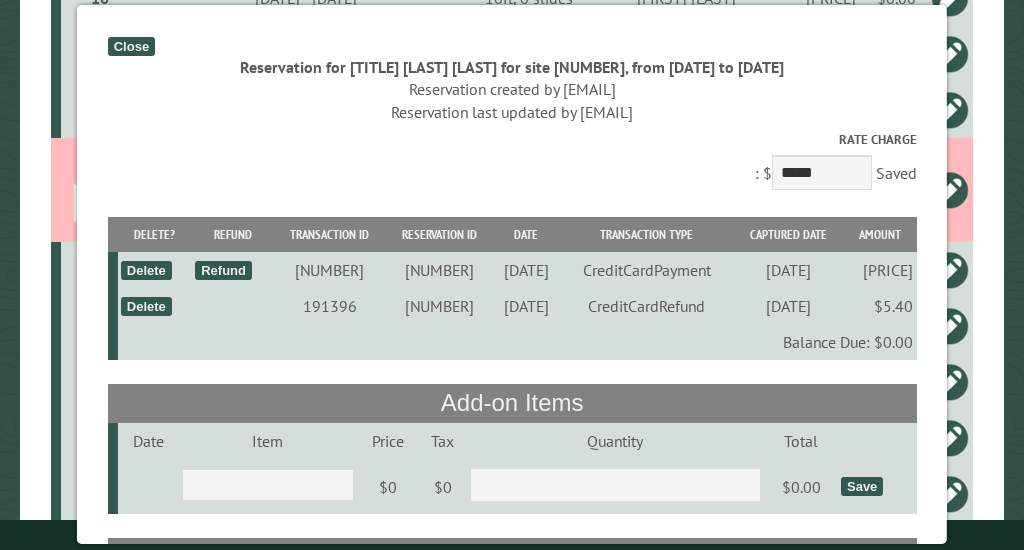click on "Close" at bounding box center [131, 46] 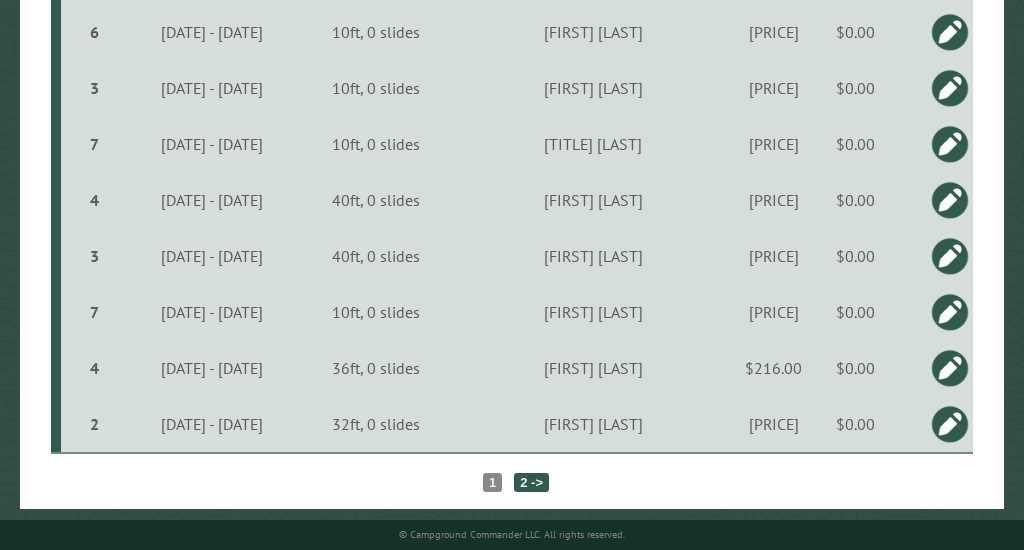scroll, scrollTop: 2971, scrollLeft: 0, axis: vertical 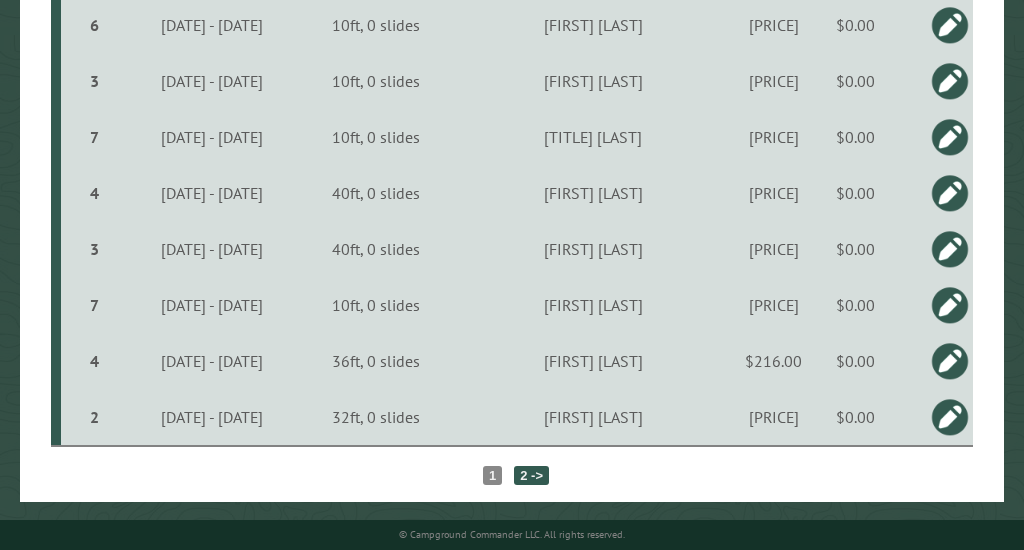 click on "2 ->" at bounding box center [531, 475] 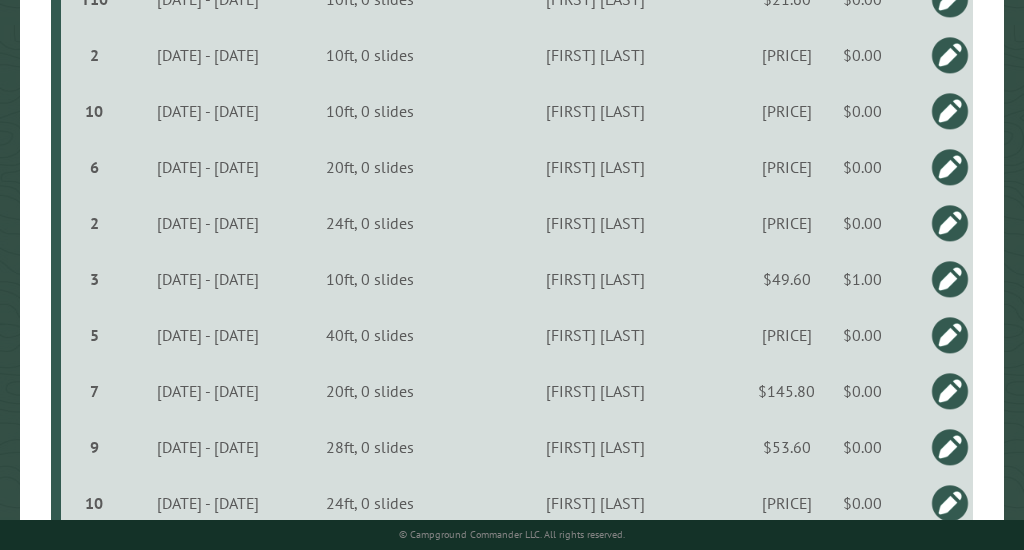 scroll, scrollTop: 981, scrollLeft: 0, axis: vertical 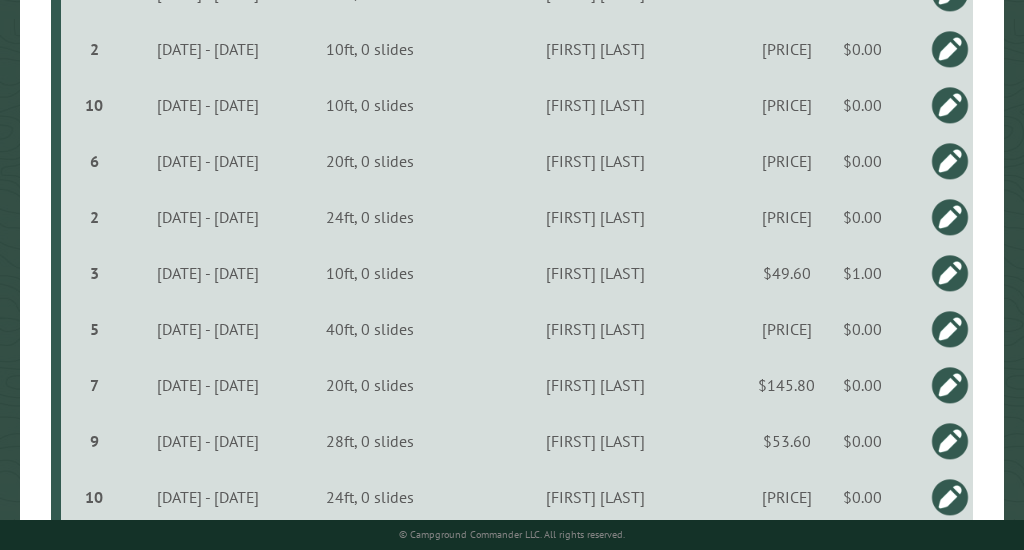 click at bounding box center (950, 273) 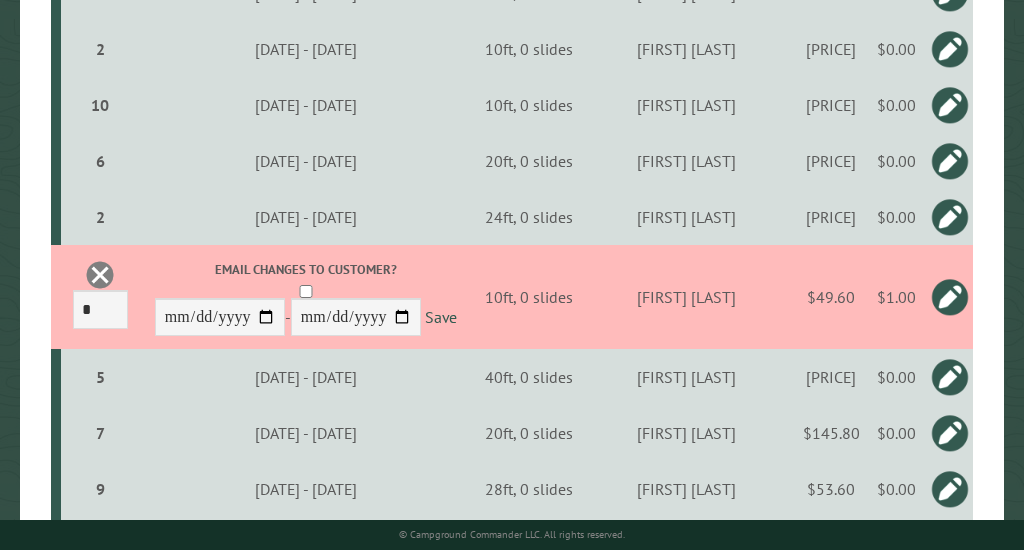 click on "$49.60" at bounding box center [831, 297] 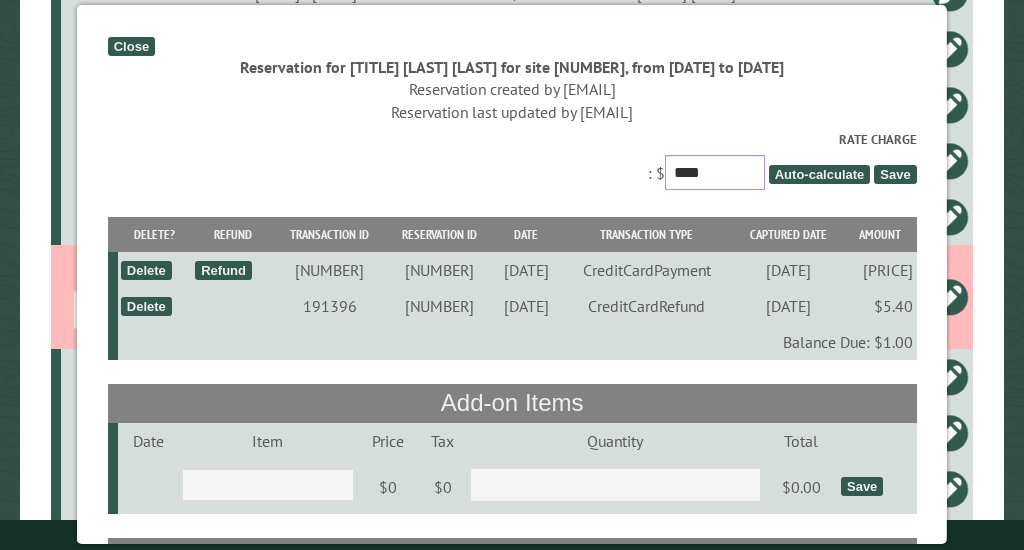 click on "****" at bounding box center [715, 172] 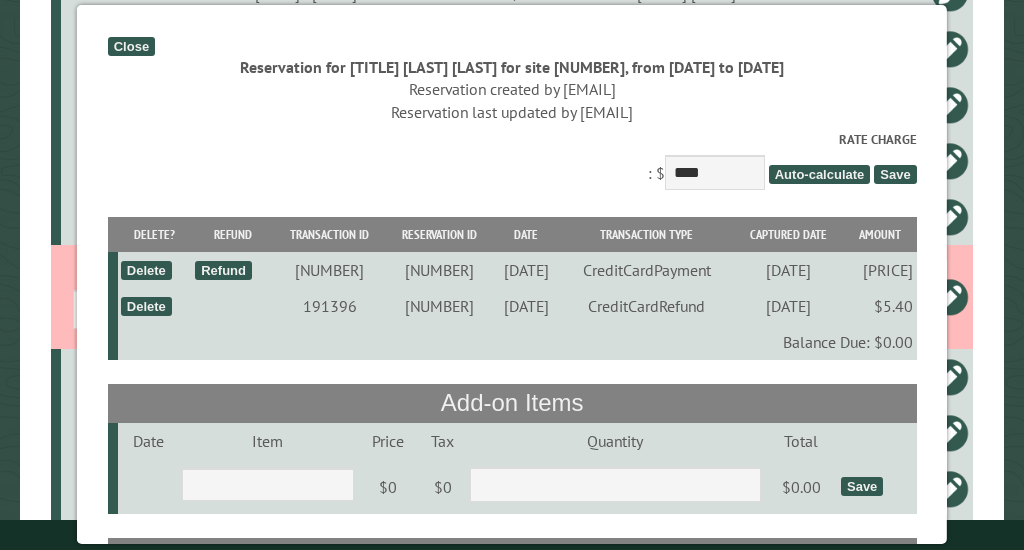 click on "Save" at bounding box center (895, 174) 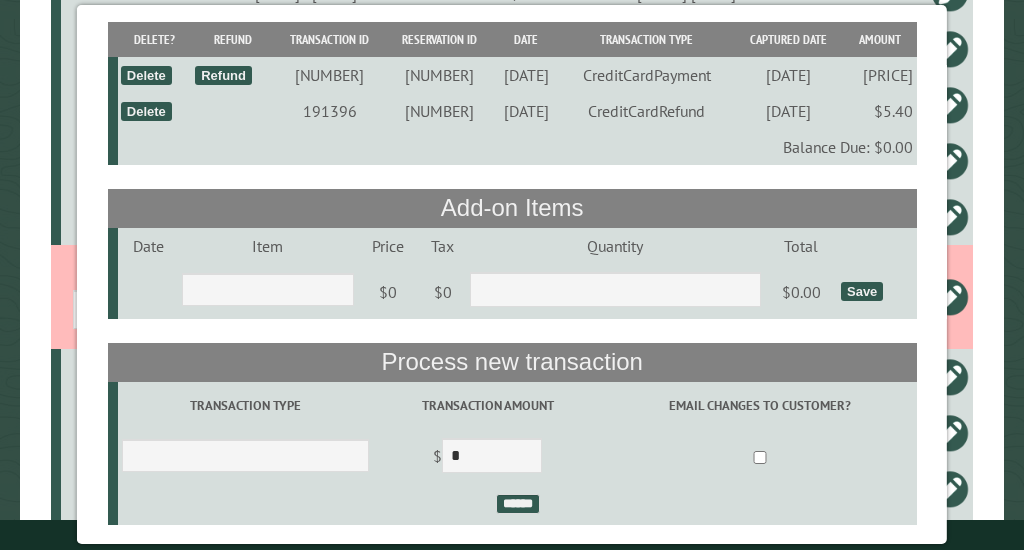 scroll, scrollTop: 387, scrollLeft: 0, axis: vertical 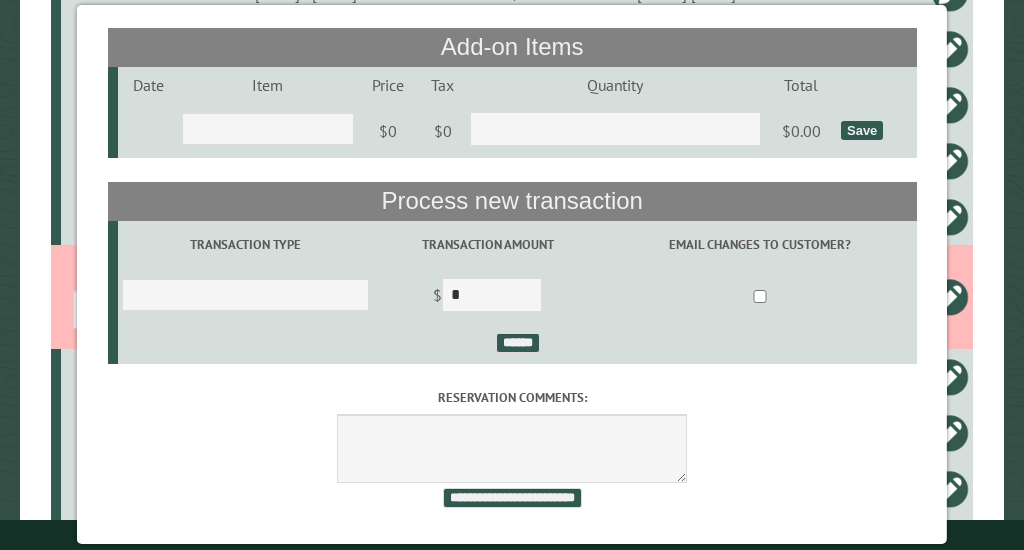 click at bounding box center (760, 297) 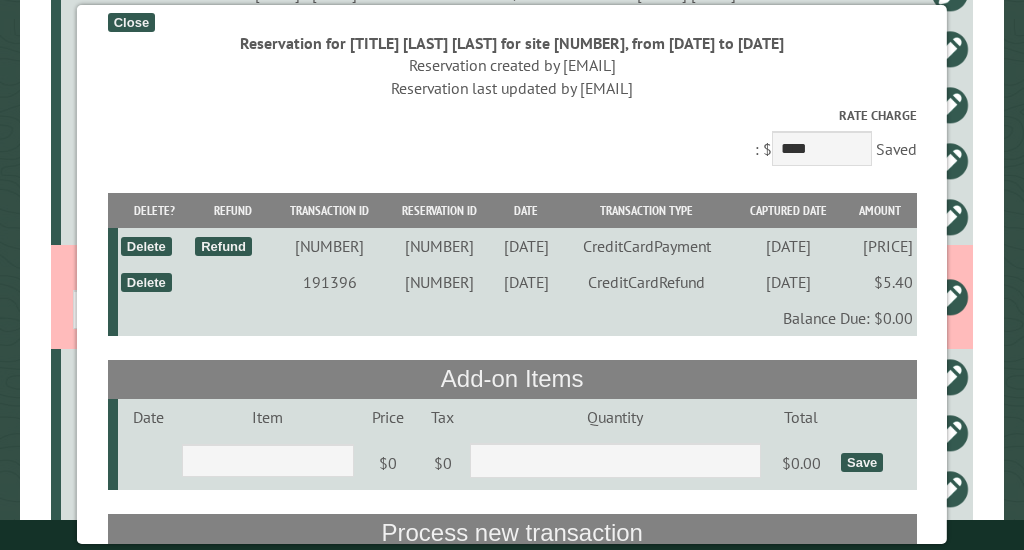 scroll, scrollTop: 0, scrollLeft: 0, axis: both 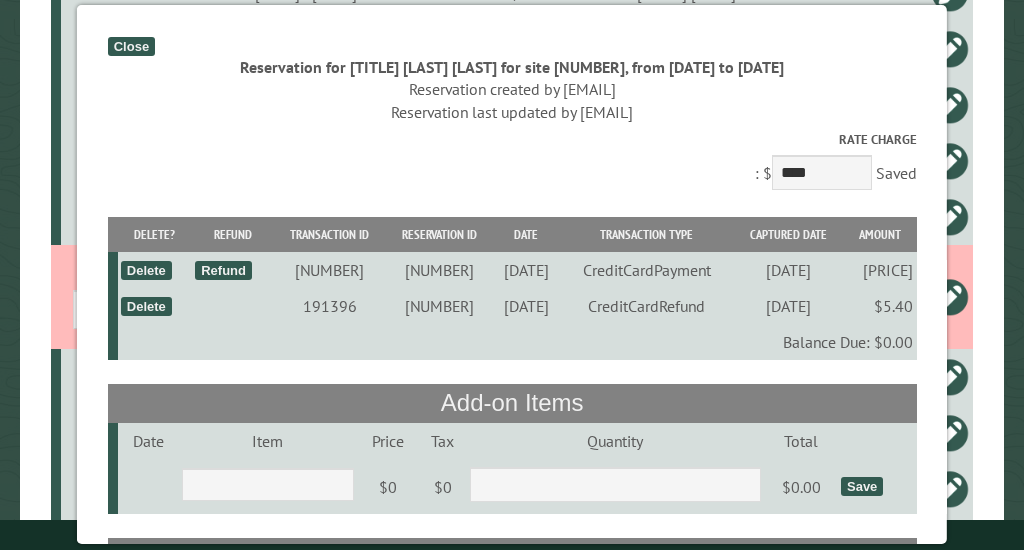 click on "Close" at bounding box center (131, 46) 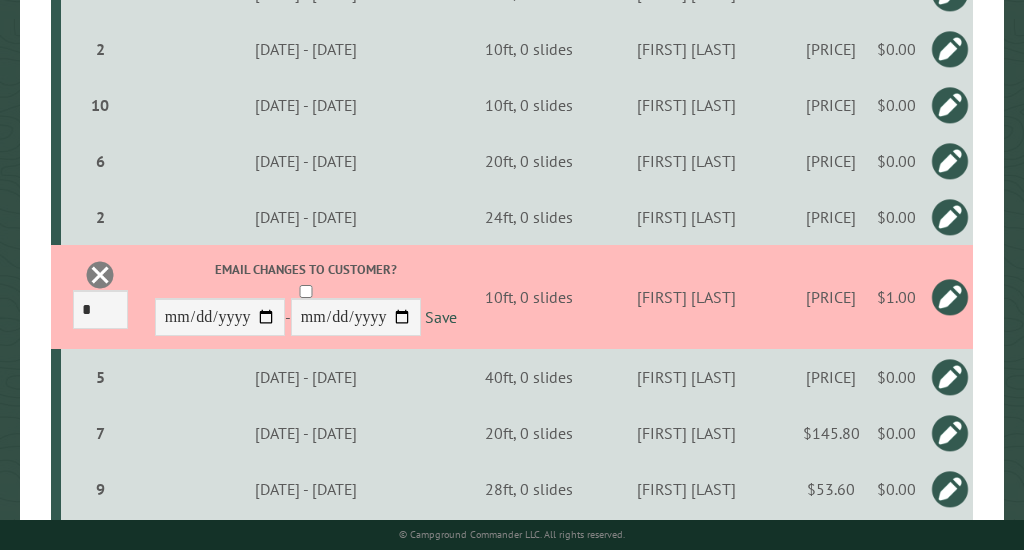 click at bounding box center [950, 297] 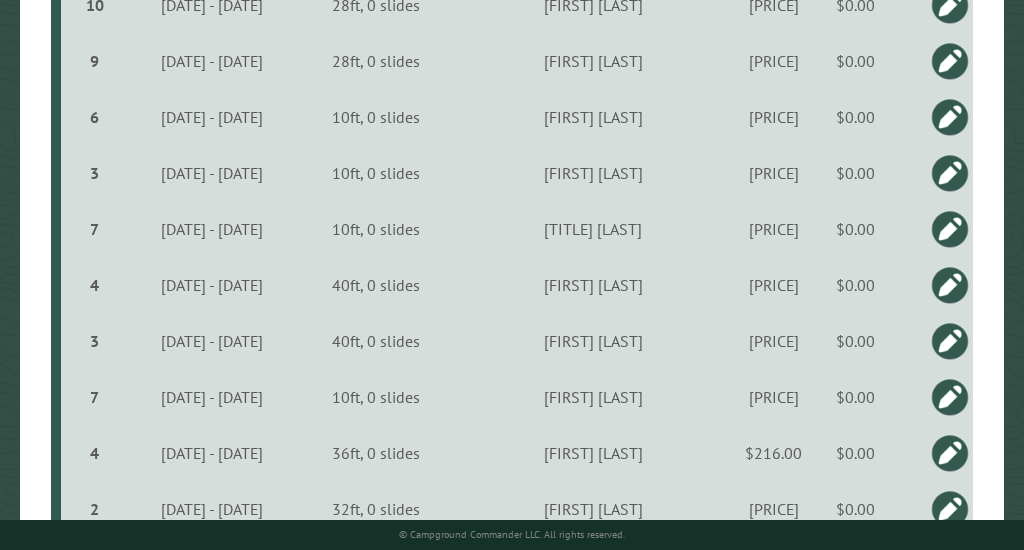 scroll, scrollTop: 2971, scrollLeft: 0, axis: vertical 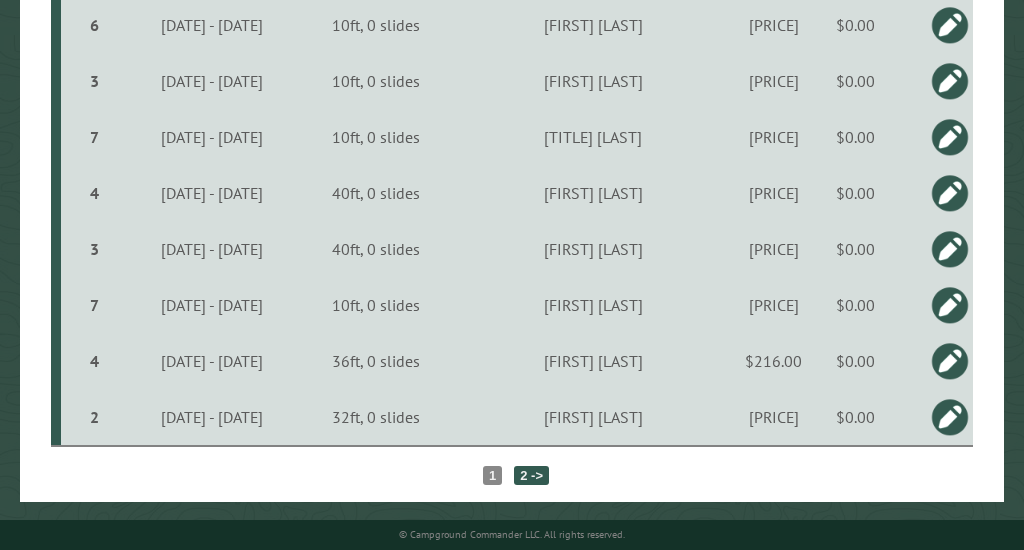click on "2 ->" at bounding box center (531, 475) 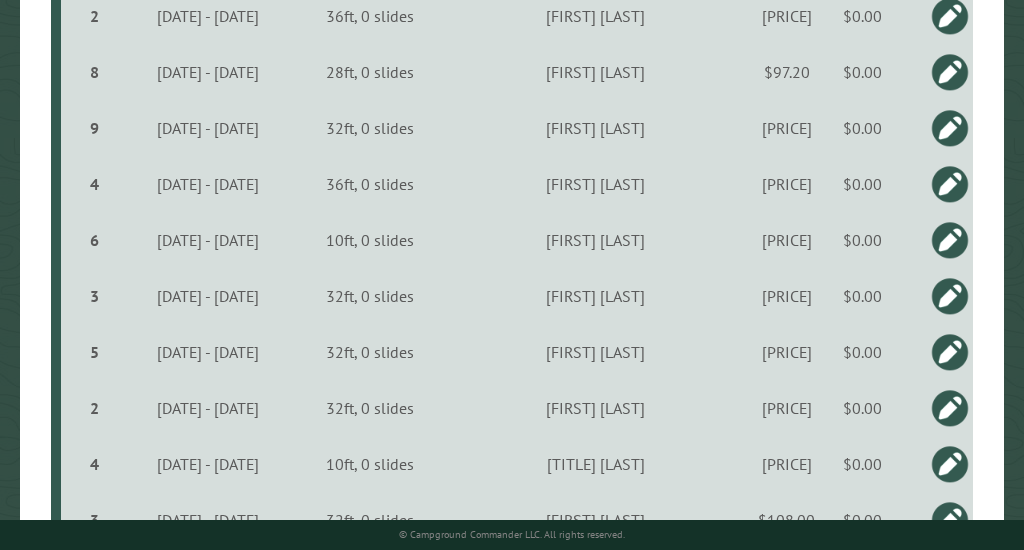 scroll, scrollTop: 2971, scrollLeft: 0, axis: vertical 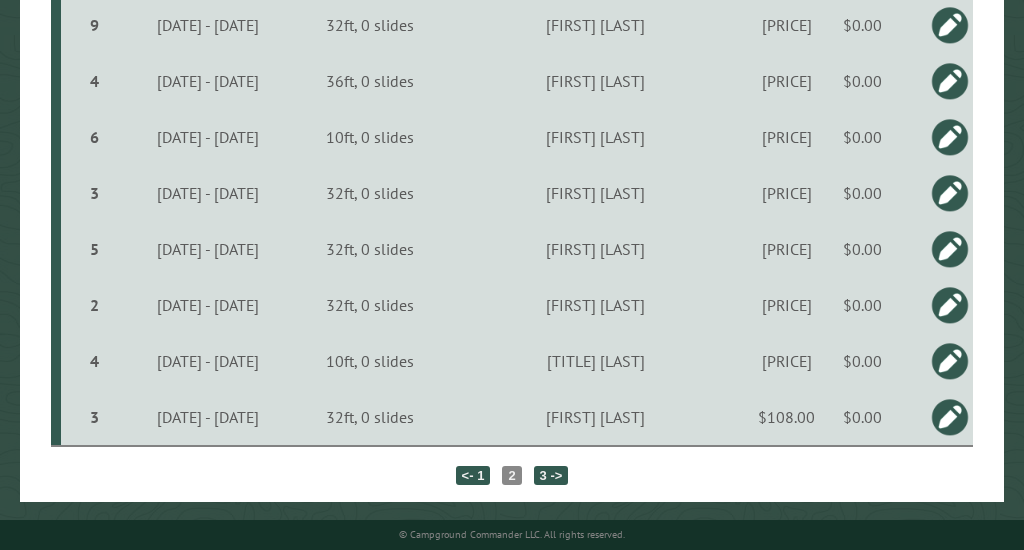 click on "3 ->" at bounding box center (551, 475) 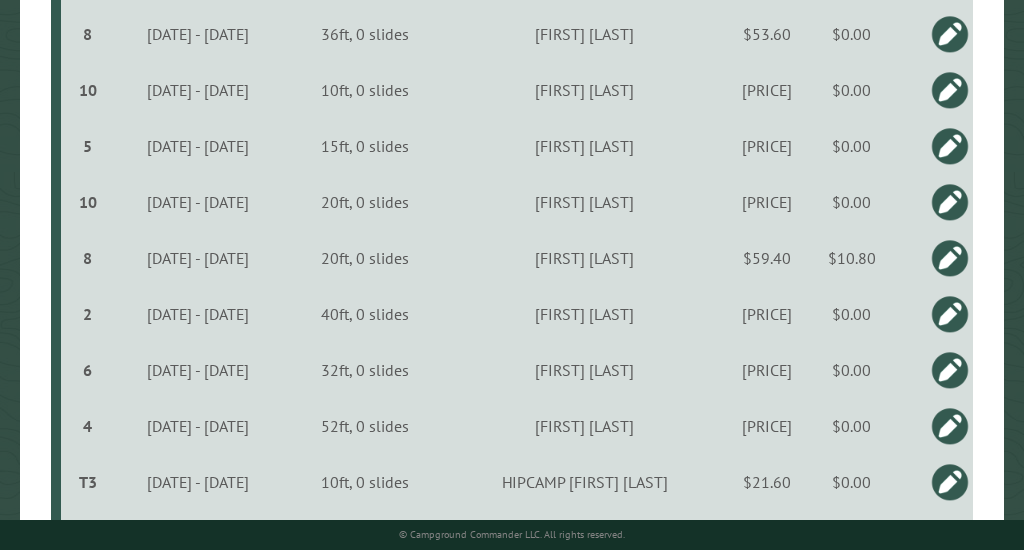 scroll, scrollTop: 824, scrollLeft: 0, axis: vertical 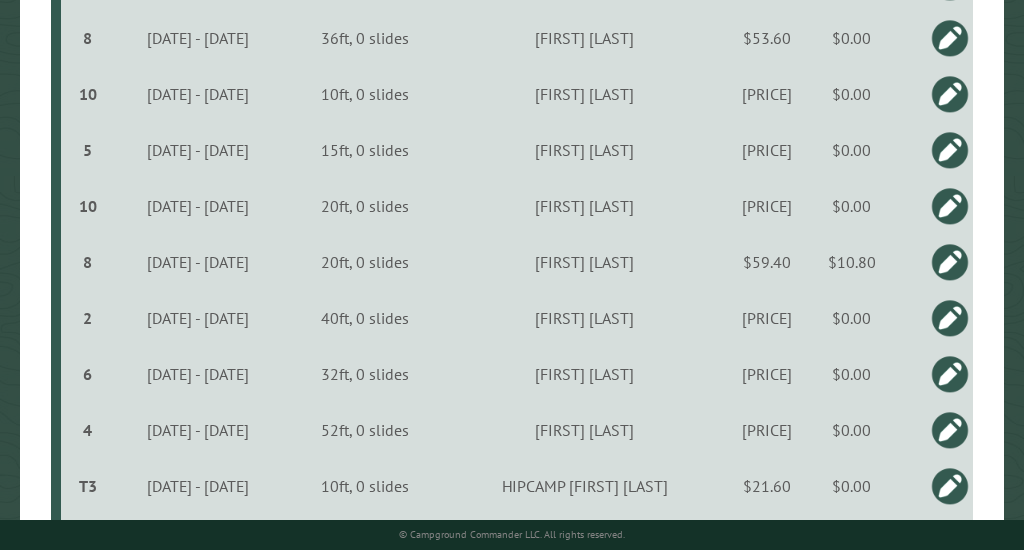 click at bounding box center (950, 262) 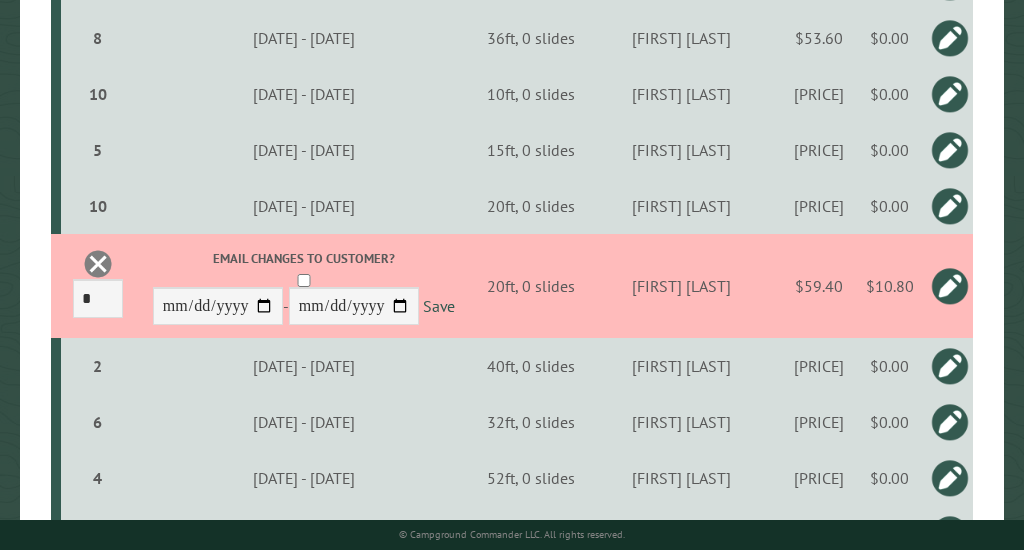 click on "$10.80" at bounding box center (889, 286) 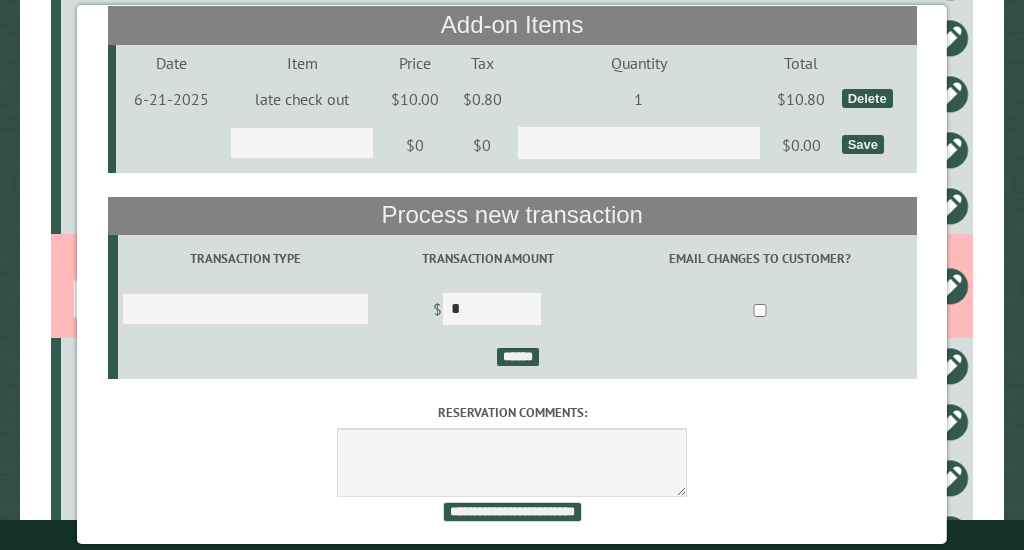 scroll, scrollTop: 302, scrollLeft: 0, axis: vertical 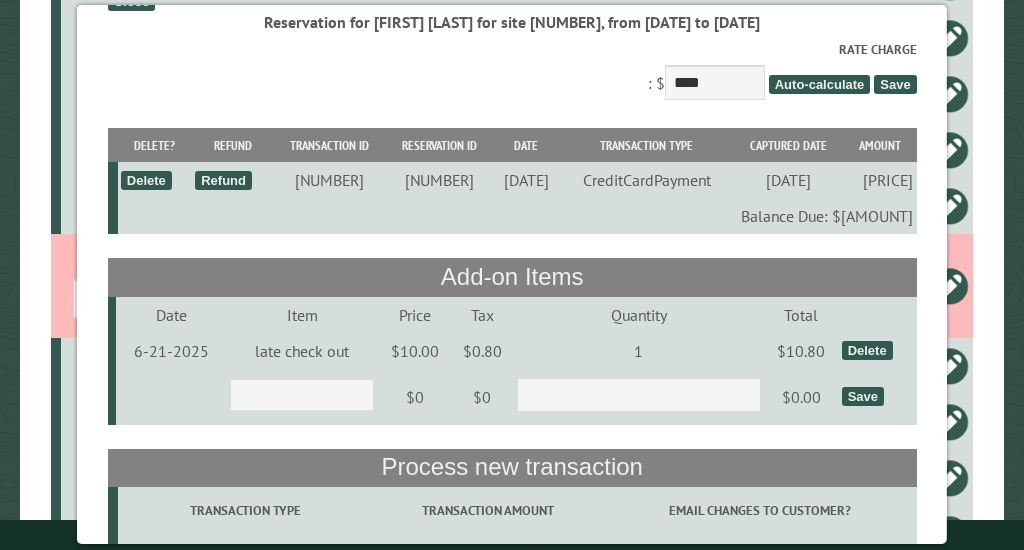 click on "Save" at bounding box center [895, 84] 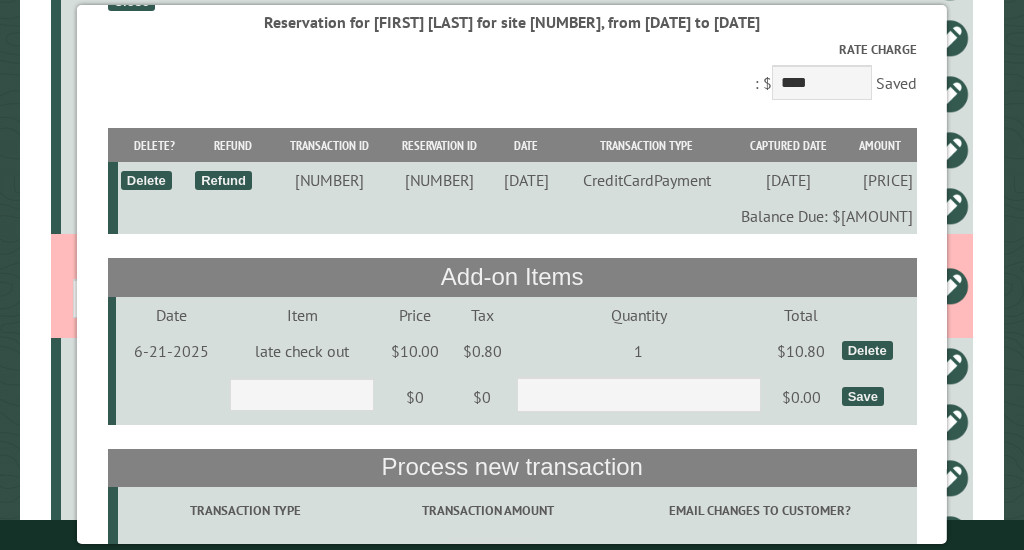 click on "Delete" at bounding box center (866, 350) 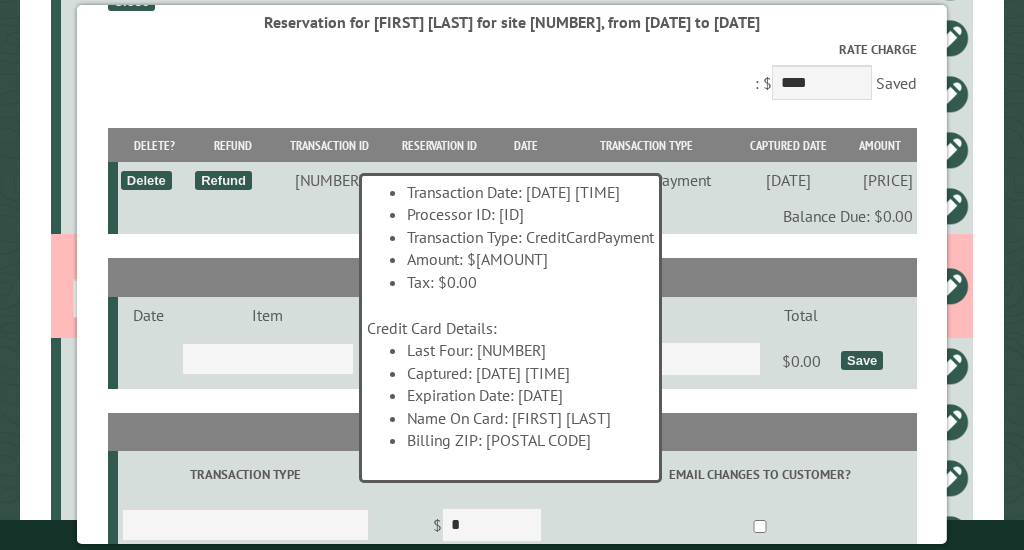 scroll, scrollTop: 0, scrollLeft: 0, axis: both 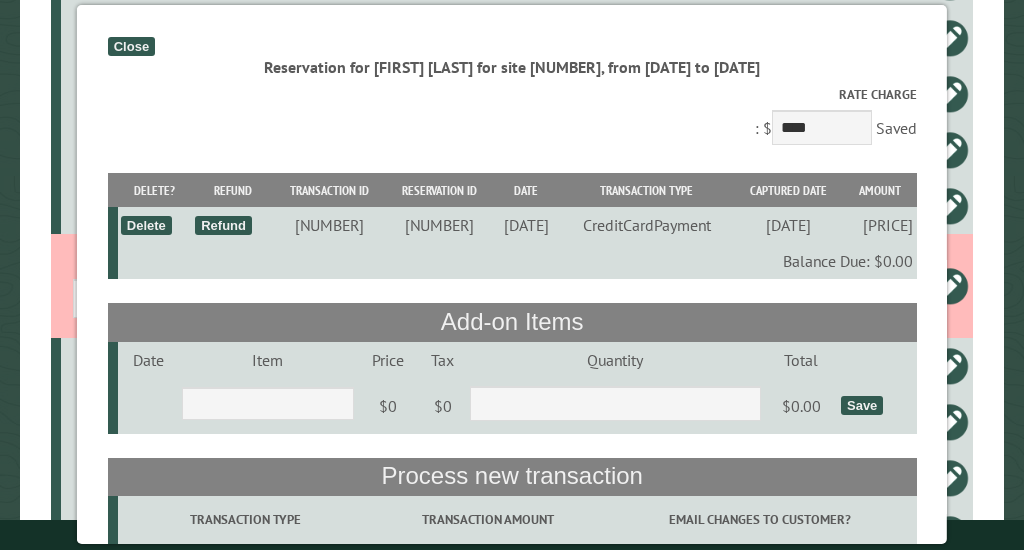 click on "Close" at bounding box center (131, 46) 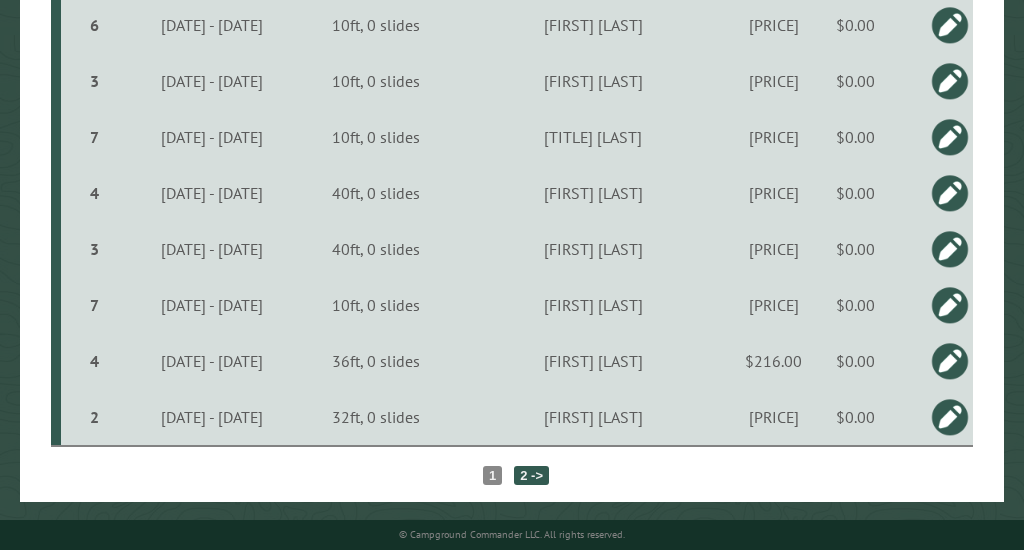 scroll, scrollTop: 2971, scrollLeft: 0, axis: vertical 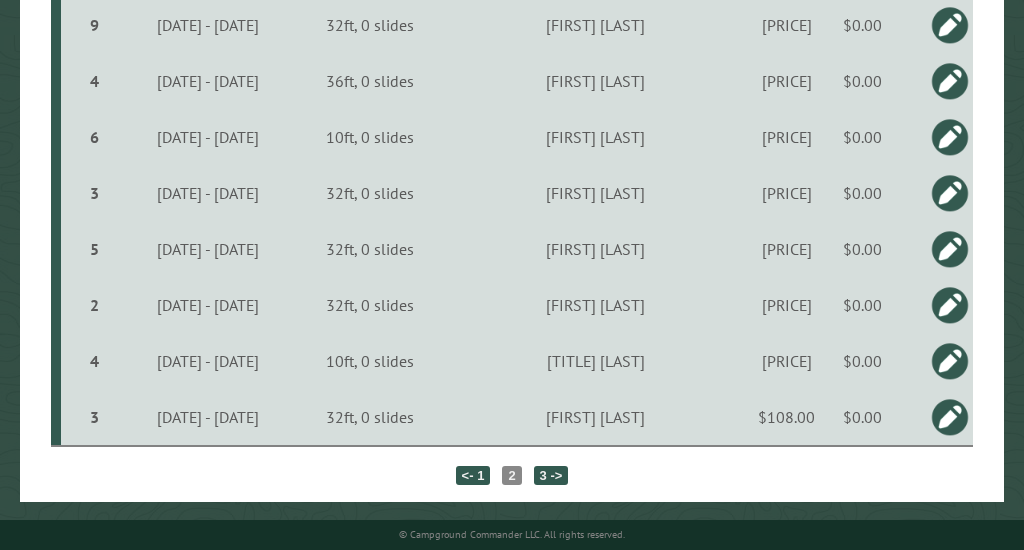 click on "3 ->" at bounding box center (551, 475) 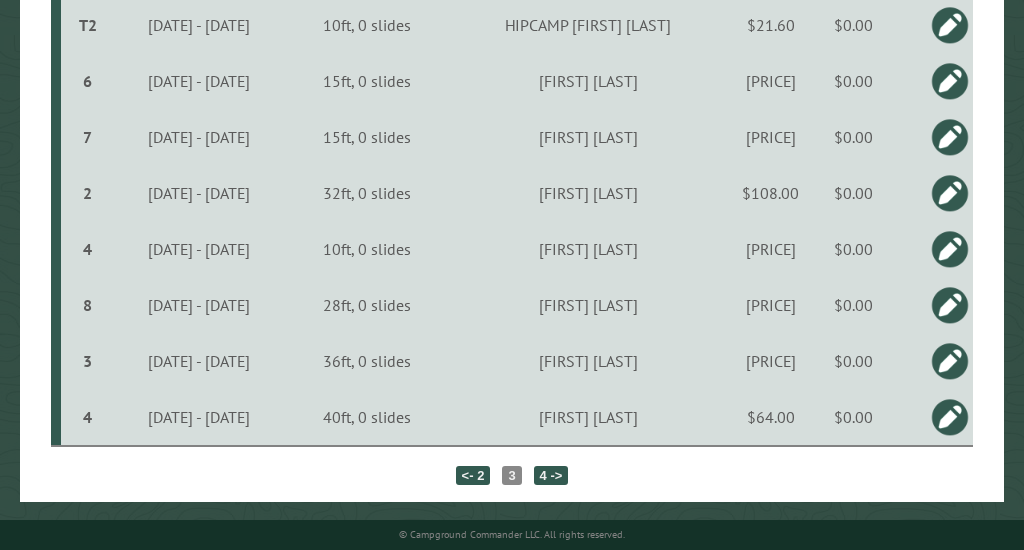 scroll, scrollTop: 2971, scrollLeft: 0, axis: vertical 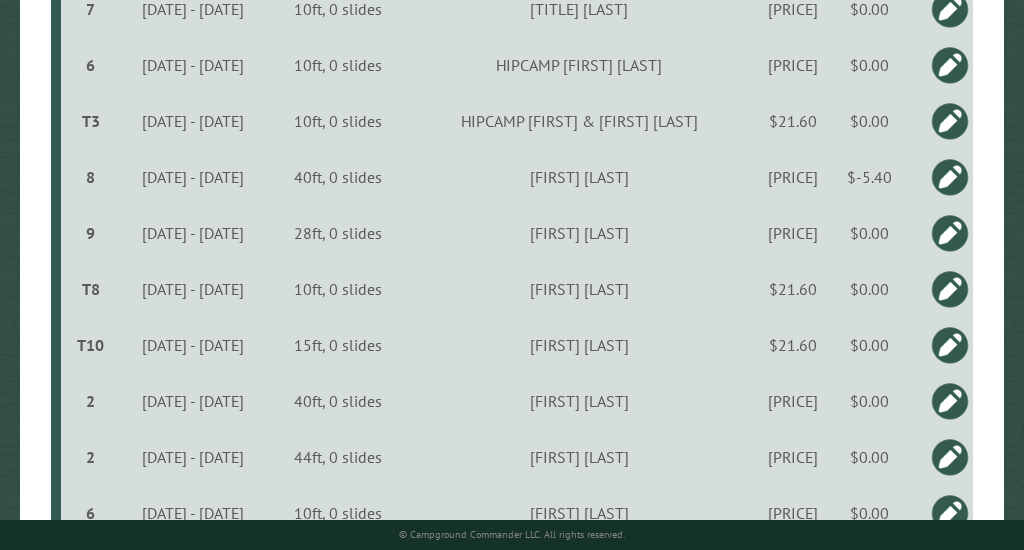 click at bounding box center (950, 177) 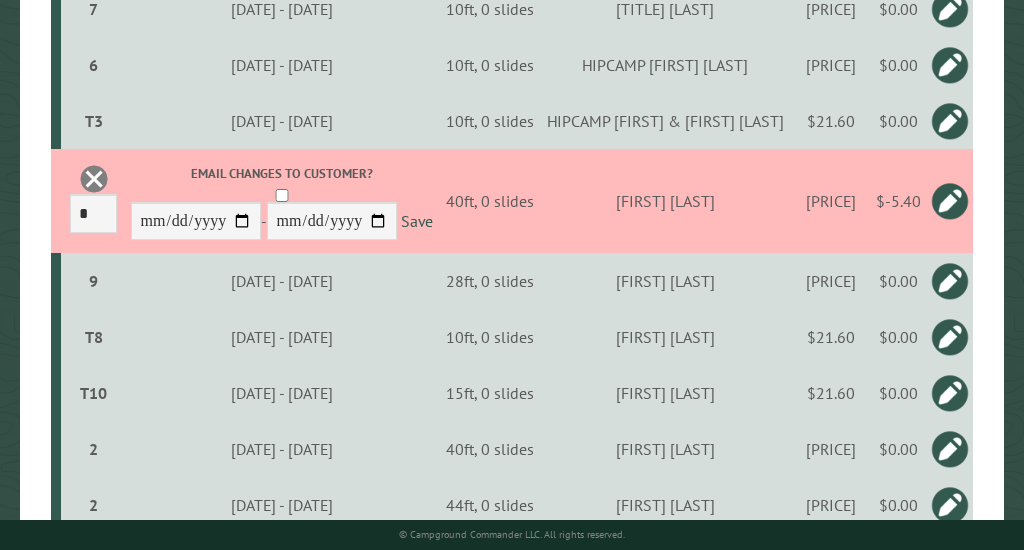 click on "$-5.40" at bounding box center (897, 201) 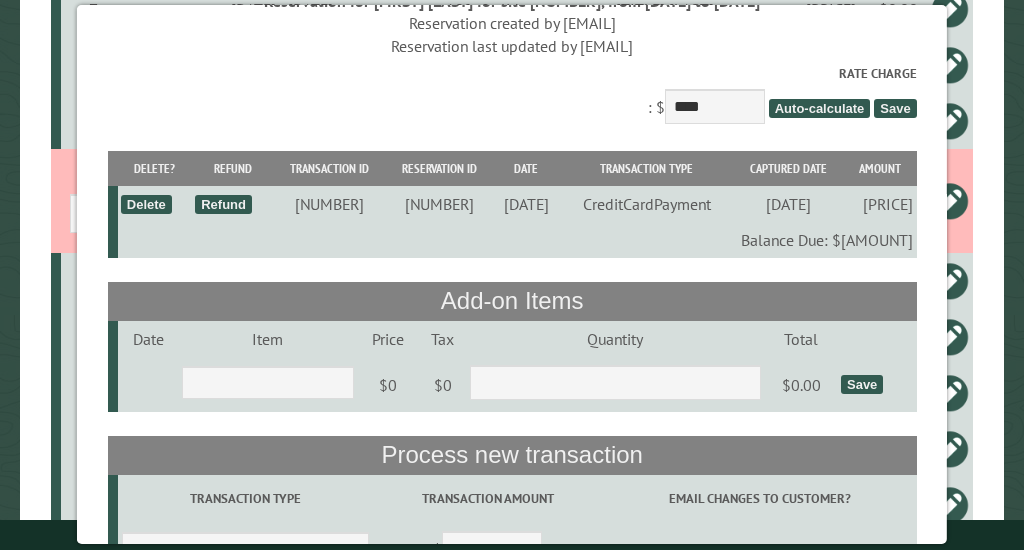 scroll, scrollTop: 67, scrollLeft: 0, axis: vertical 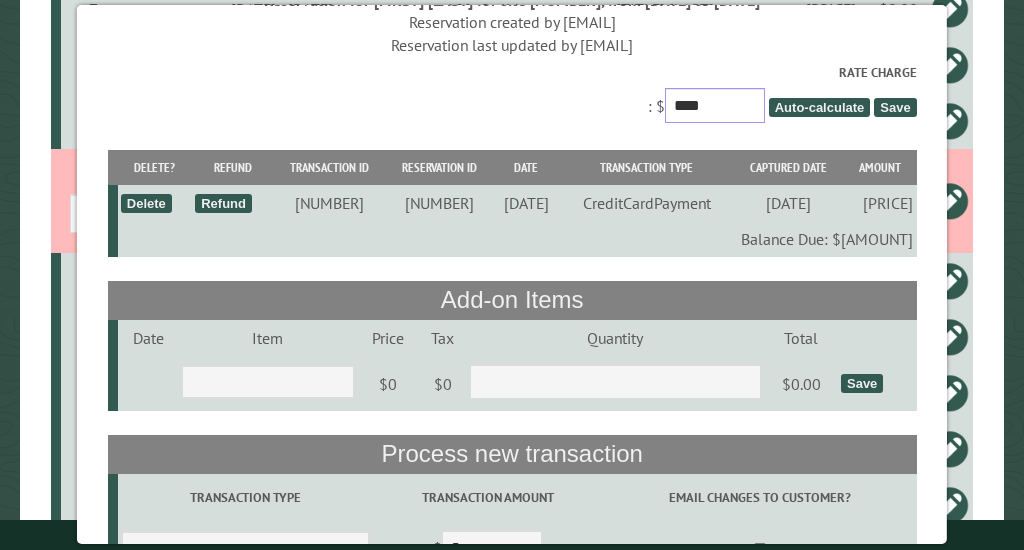 click on "****" at bounding box center (715, 105) 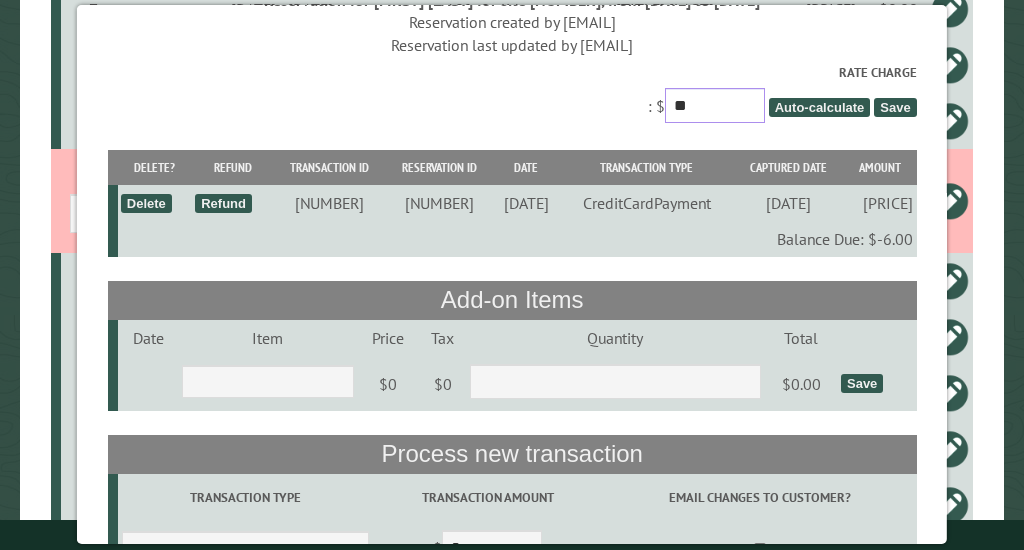 type on "*" 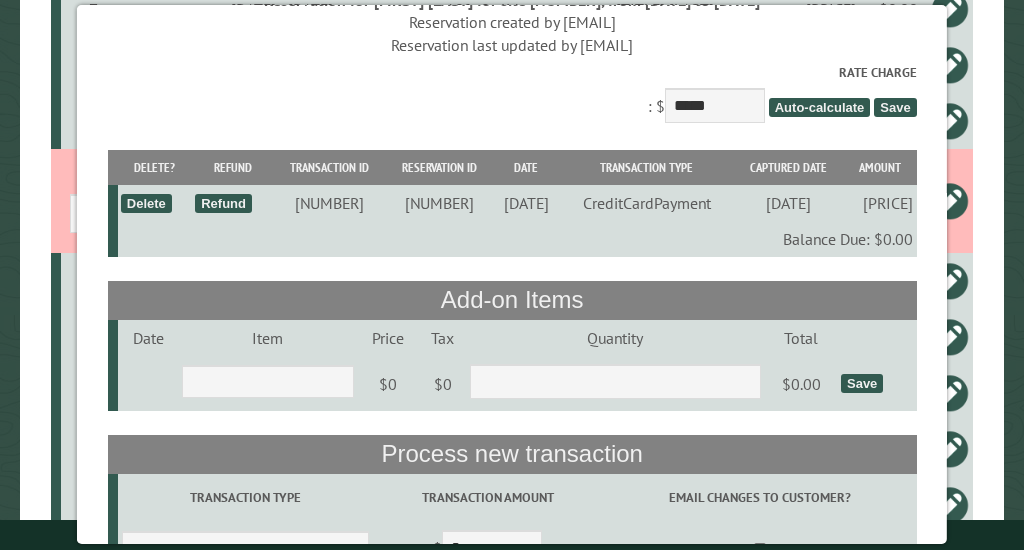 click on "Rate Charge : $ *****
Auto-calculate
Save" at bounding box center [512, 95] 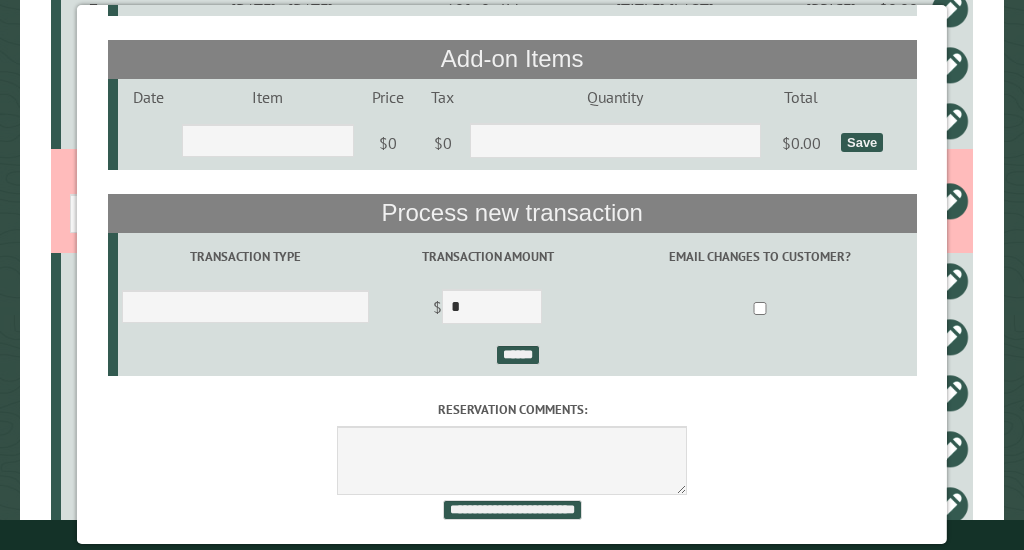 scroll, scrollTop: 350, scrollLeft: 0, axis: vertical 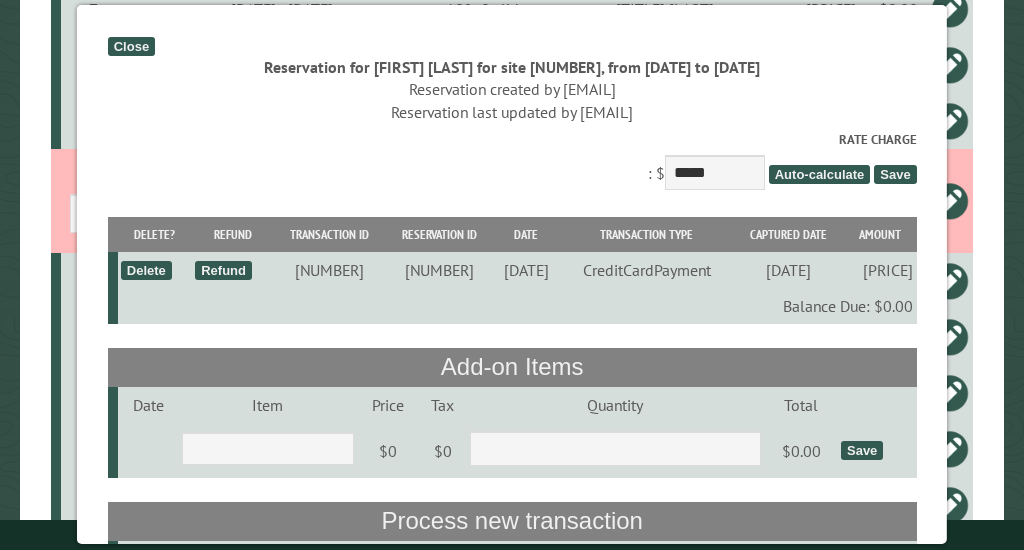 click on "Close" at bounding box center [131, 46] 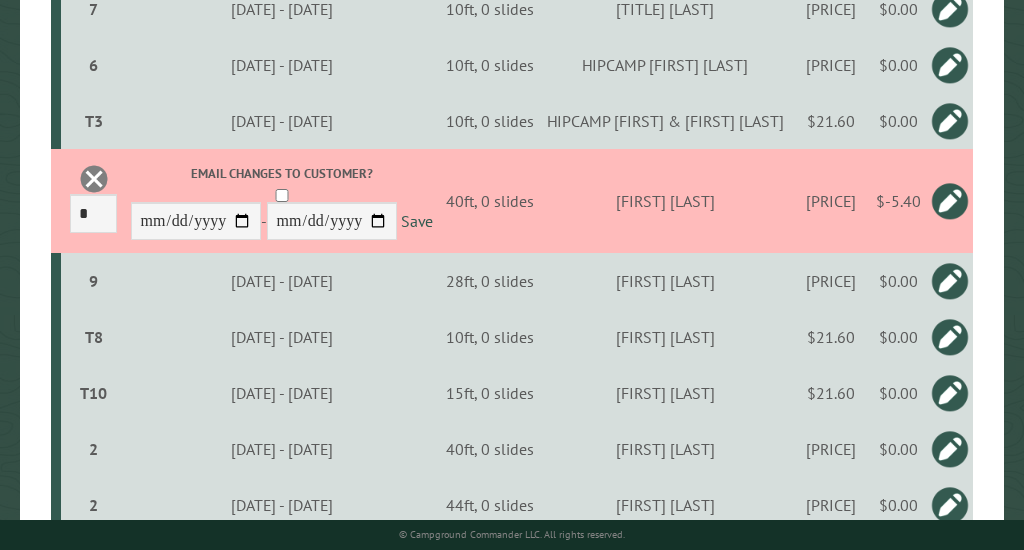 click at bounding box center [950, 201] 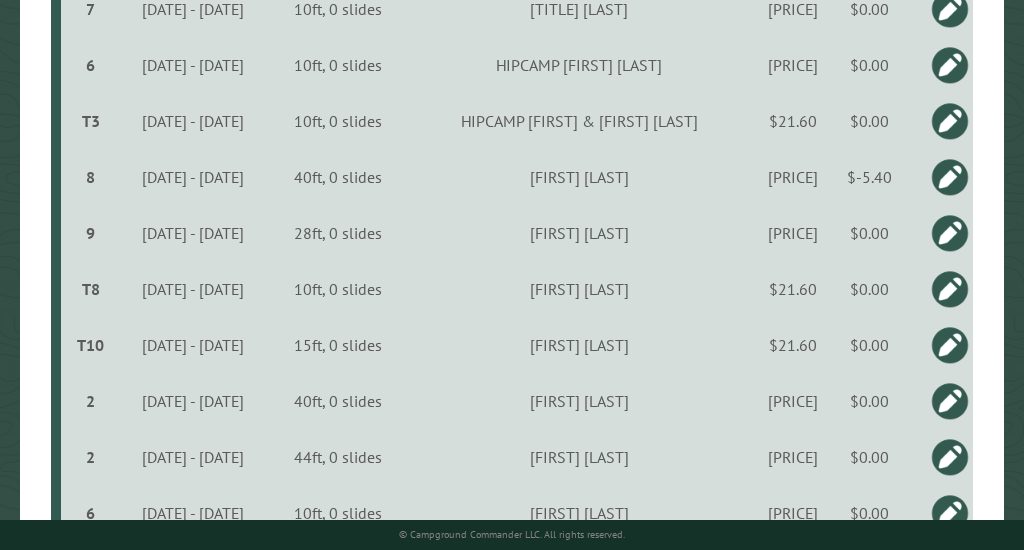 click at bounding box center (950, 177) 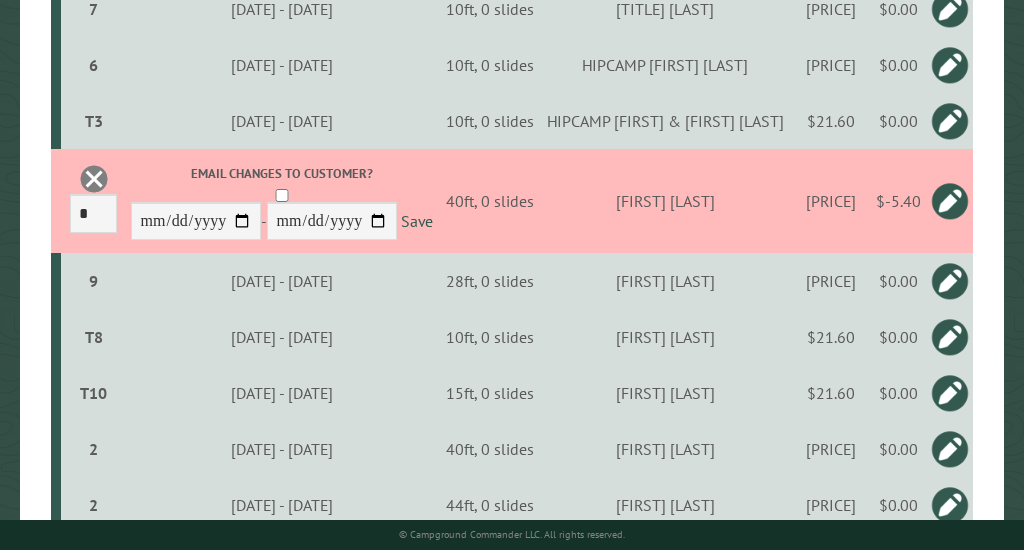 click on "$-5.40" at bounding box center [897, 201] 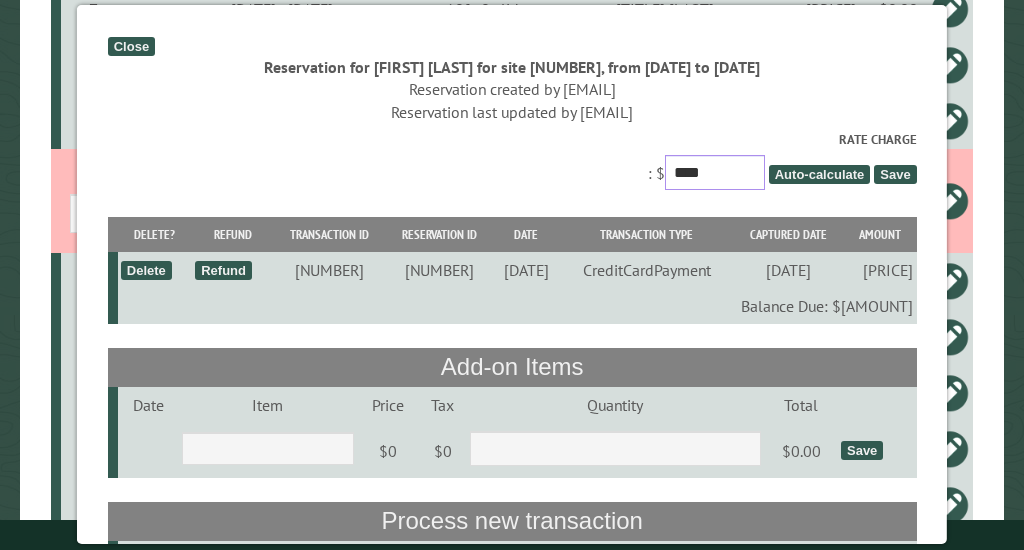 click on "****" at bounding box center [715, 172] 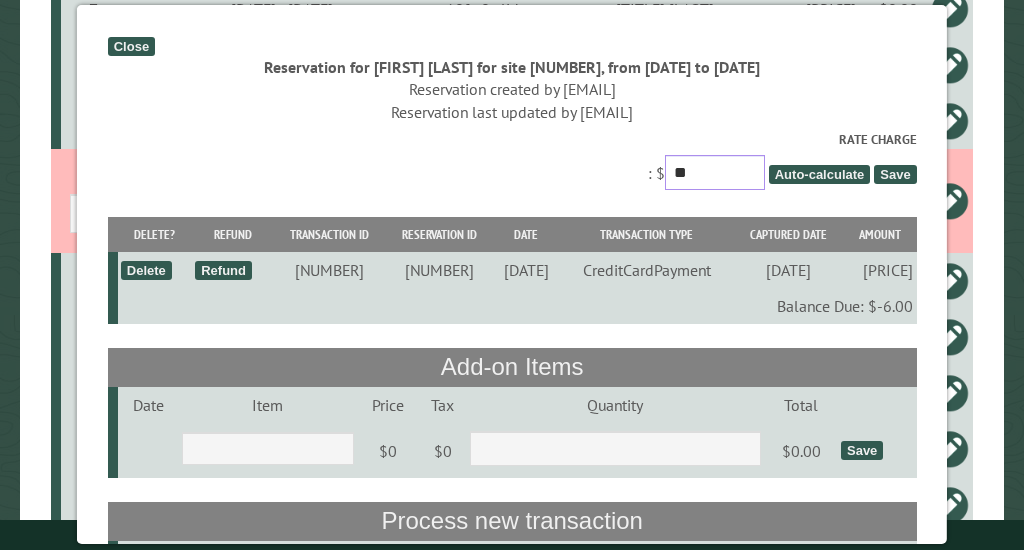type on "*" 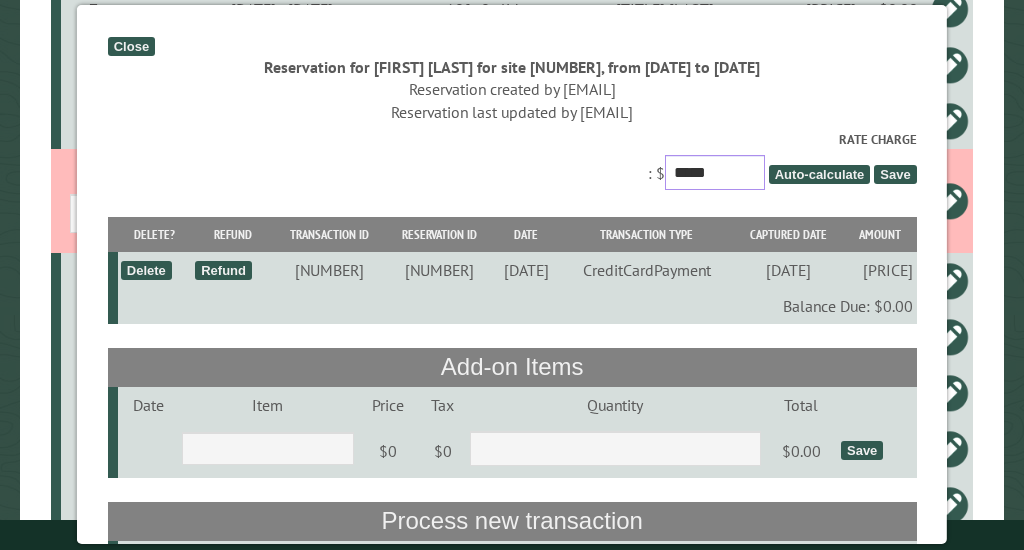 type on "*****" 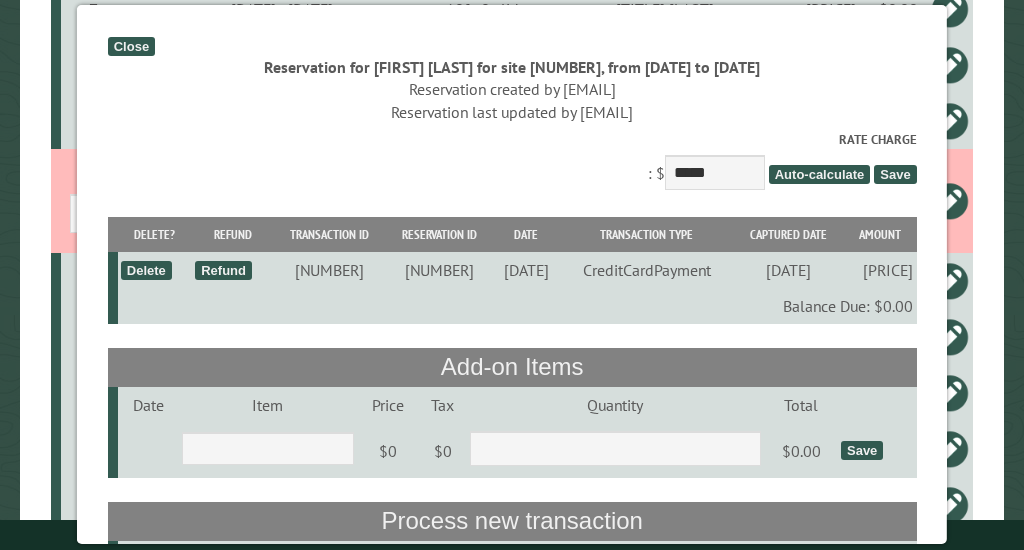 click on "Rate Charge : $ *****
Auto-calculate
Save" at bounding box center (512, 162) 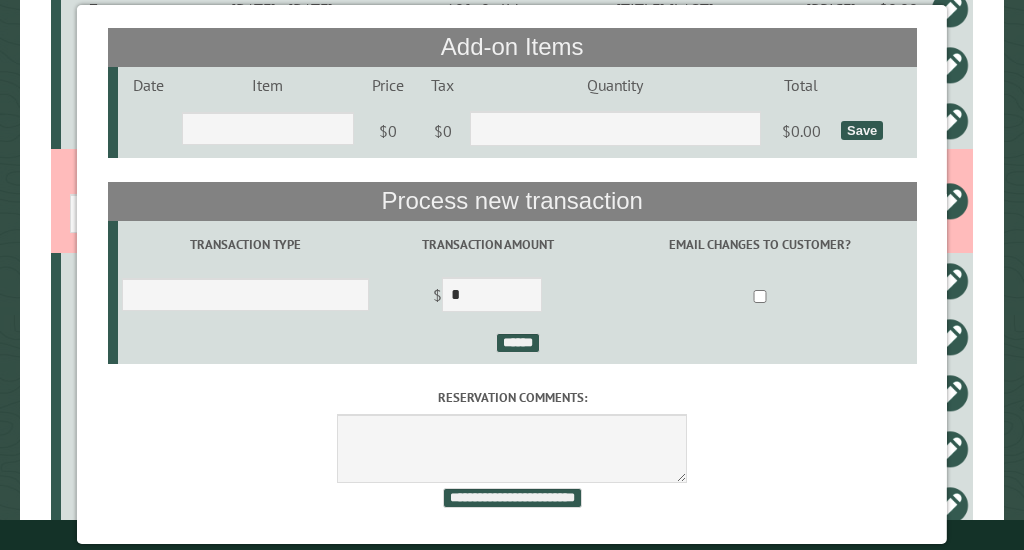 scroll, scrollTop: 341, scrollLeft: 0, axis: vertical 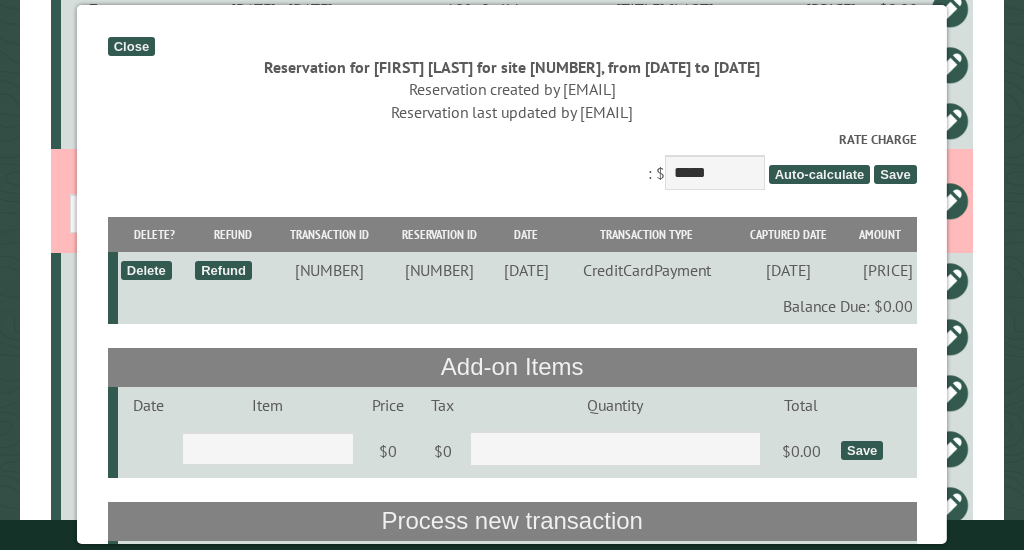 click on "Save" at bounding box center (895, 174) 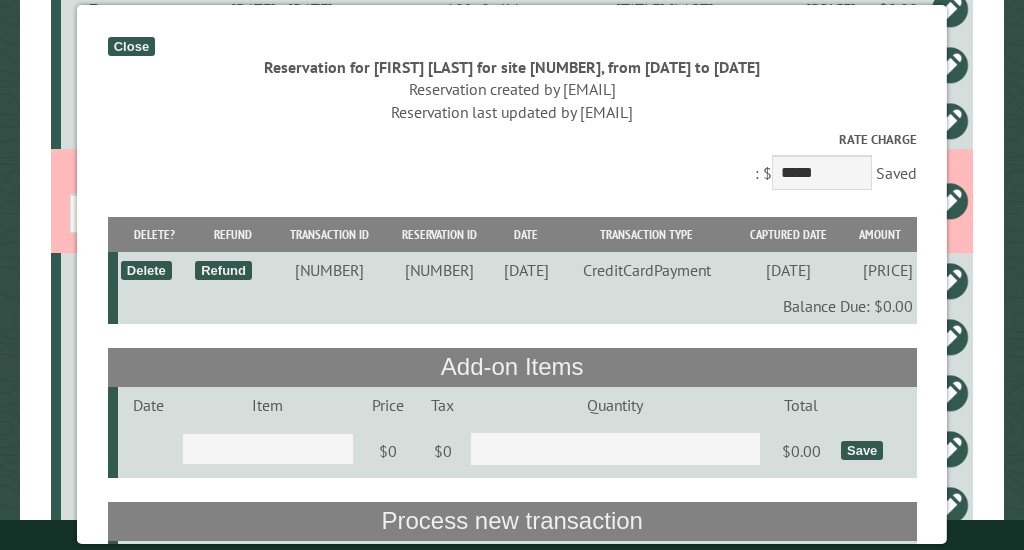 click on "Close" at bounding box center (131, 46) 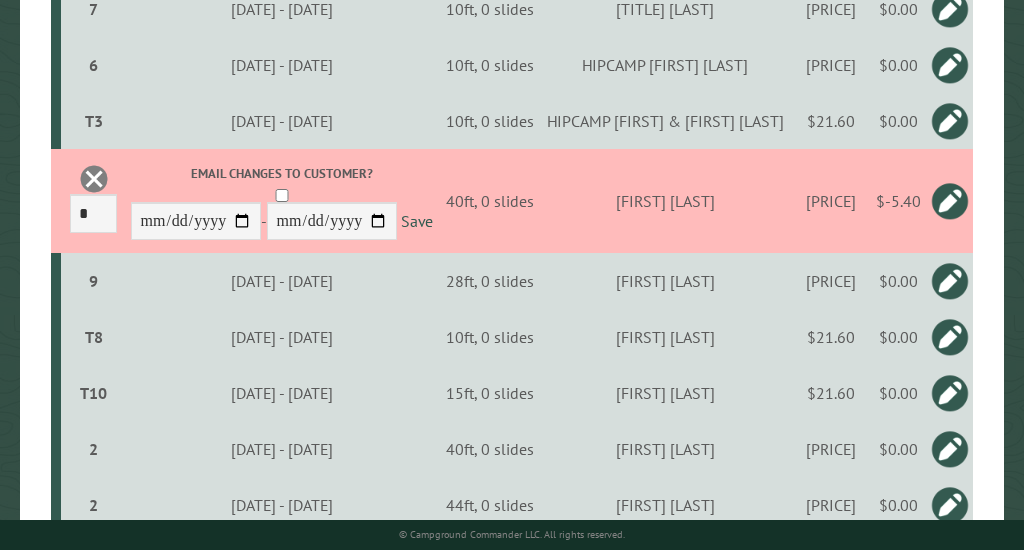 click at bounding box center [950, 201] 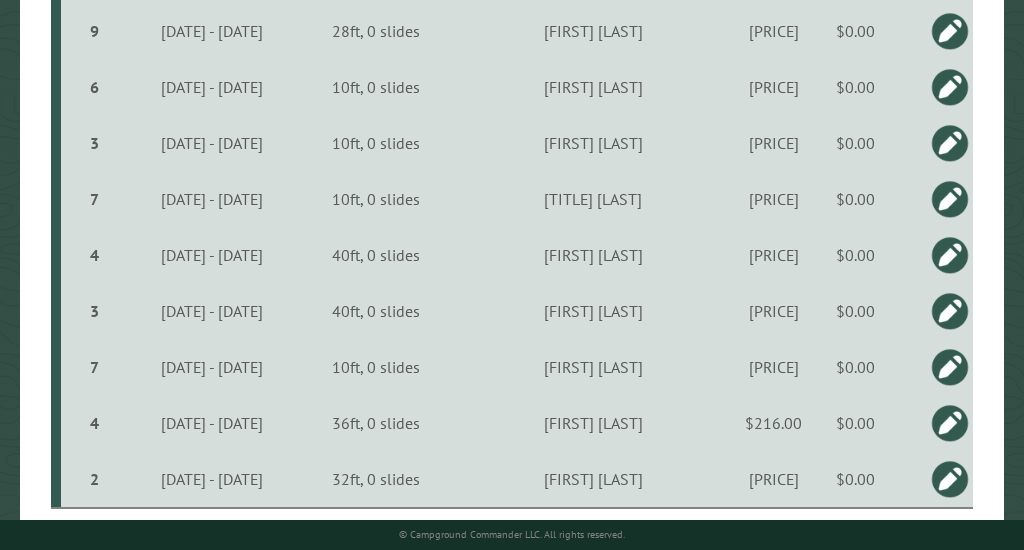 scroll, scrollTop: 2971, scrollLeft: 0, axis: vertical 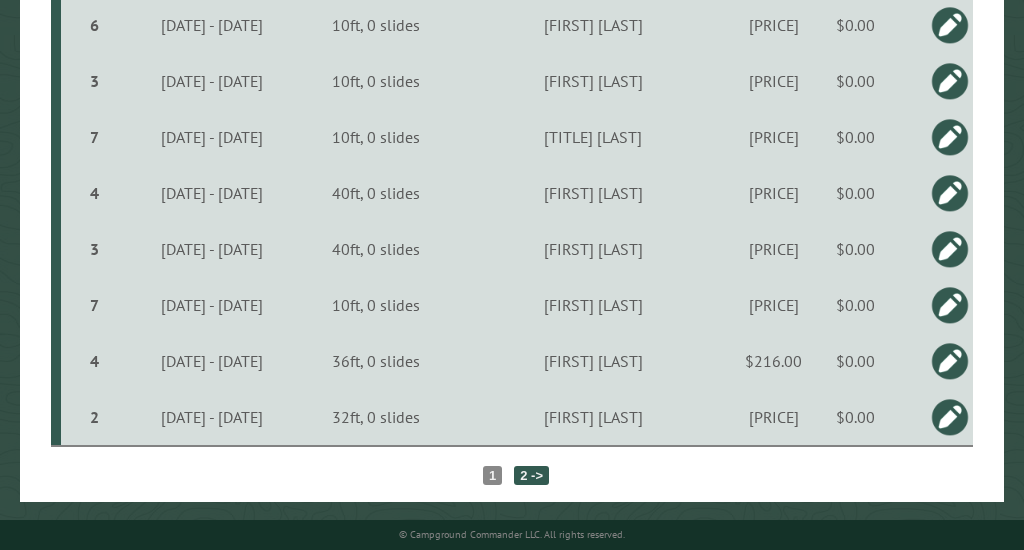 click on "2 ->" at bounding box center [531, 475] 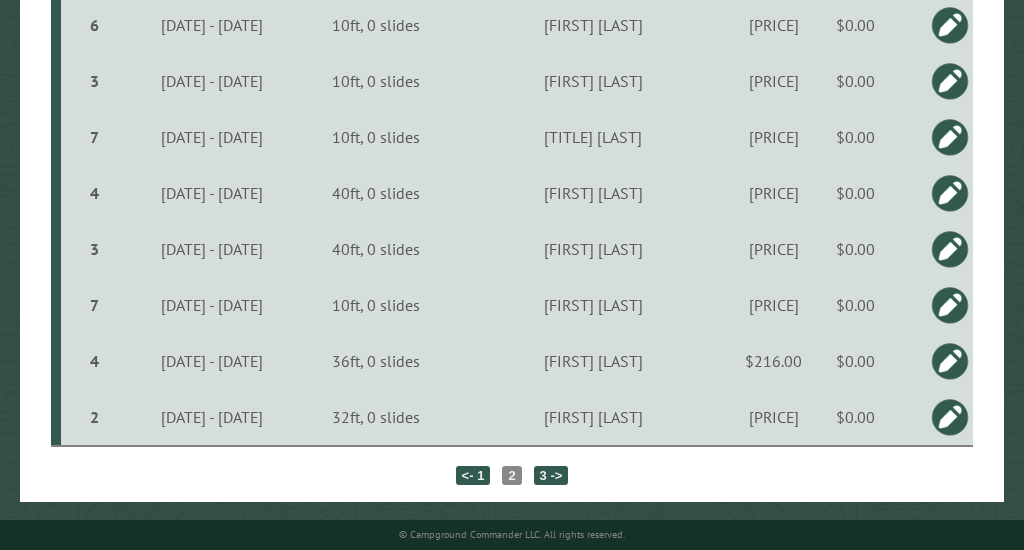 click on "3 ->" at bounding box center [551, 475] 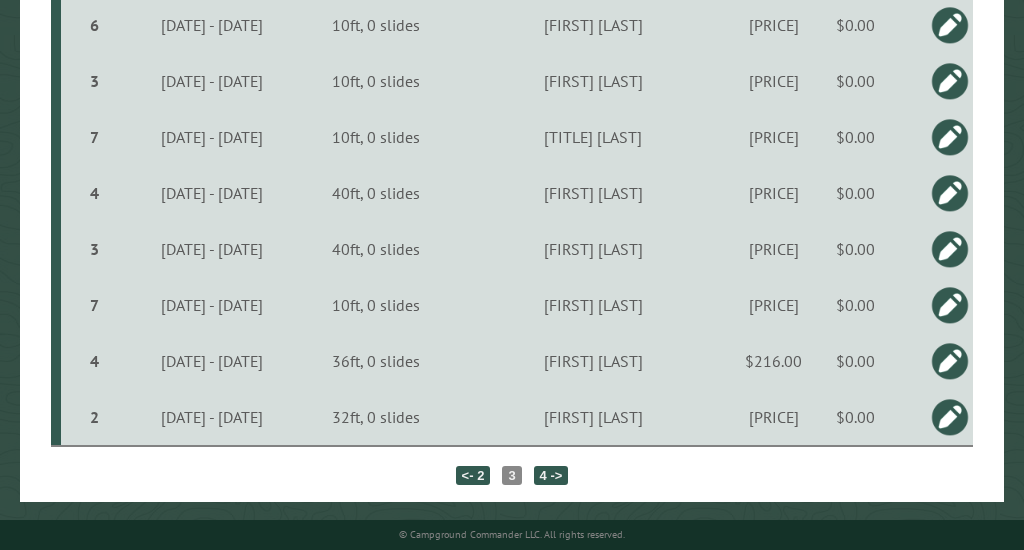 click on "4 ->" at bounding box center [551, 475] 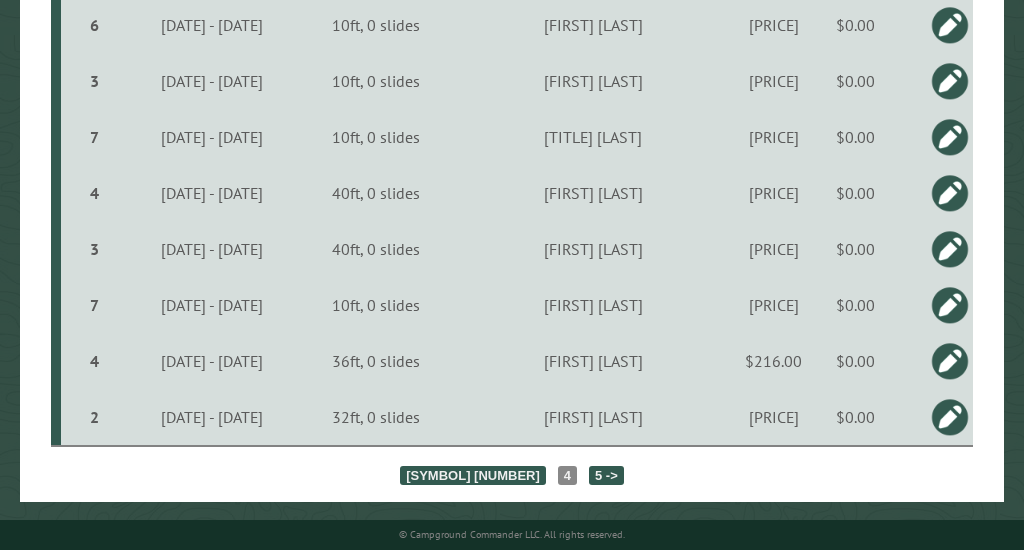 click on "5 ->" at bounding box center [606, 475] 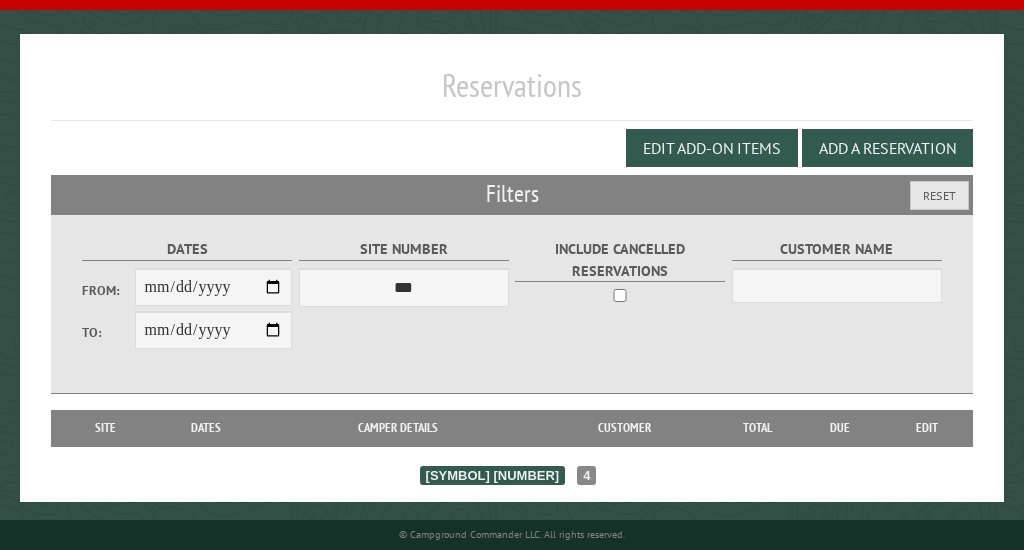 click on "[SYMBOL] [NUMBER]" at bounding box center [493, 475] 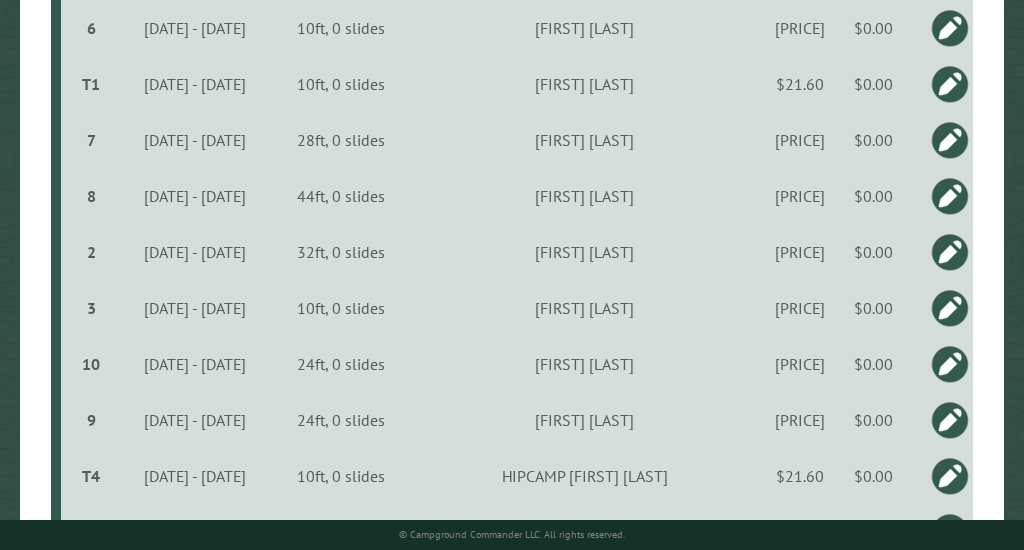scroll, scrollTop: 2971, scrollLeft: 0, axis: vertical 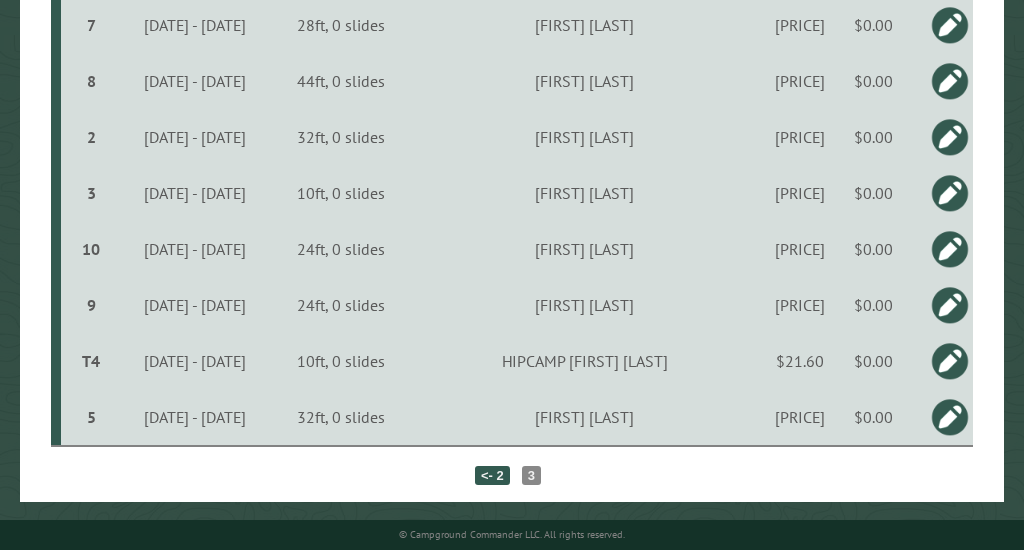 click on "<- 2" at bounding box center [492, 475] 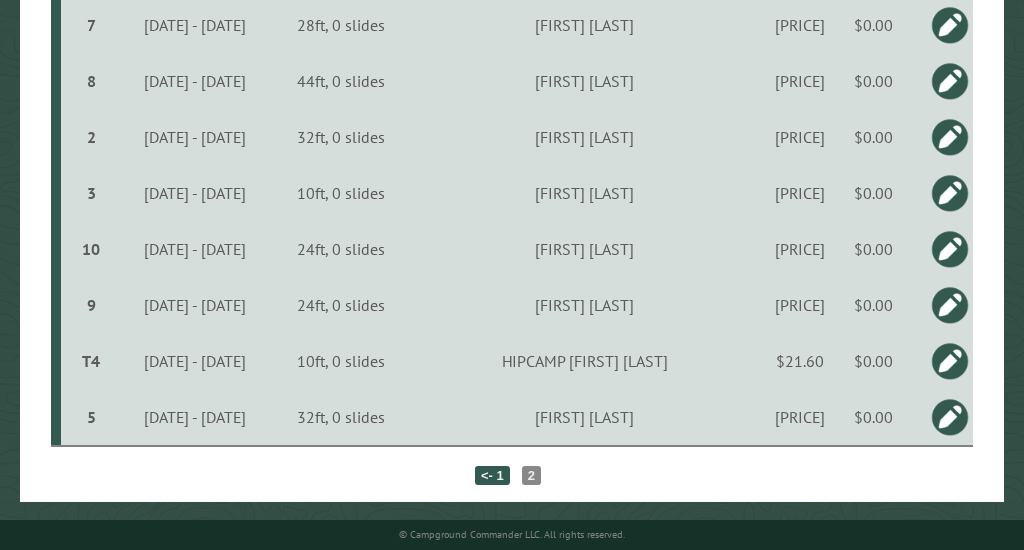 click on "<- 1" at bounding box center [492, 475] 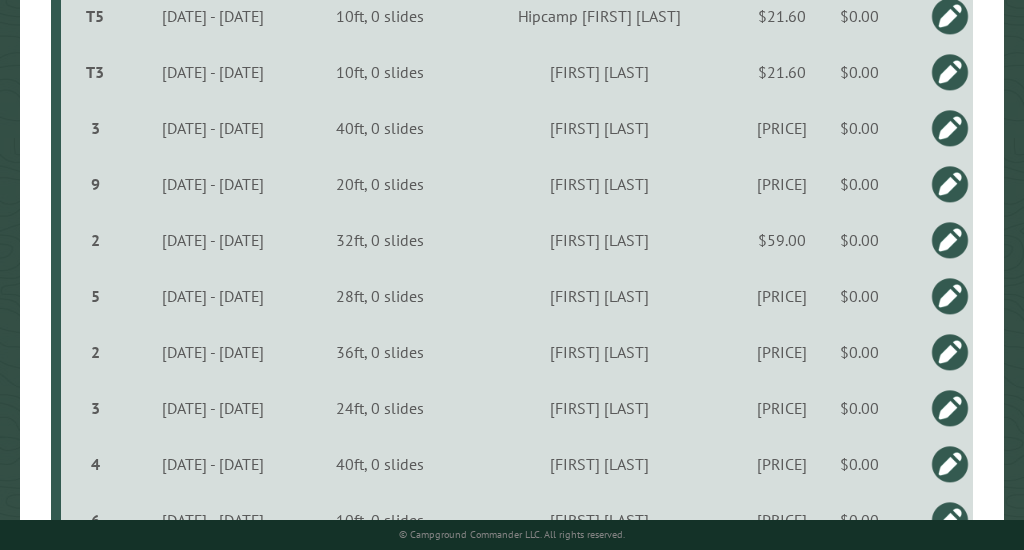 scroll, scrollTop: 2971, scrollLeft: 0, axis: vertical 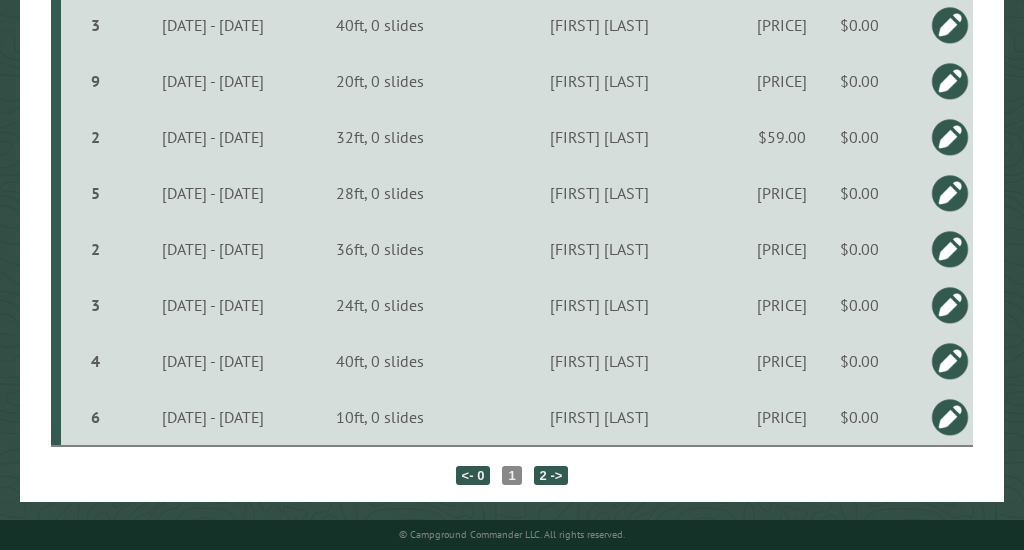 click on "1" at bounding box center [511, 475] 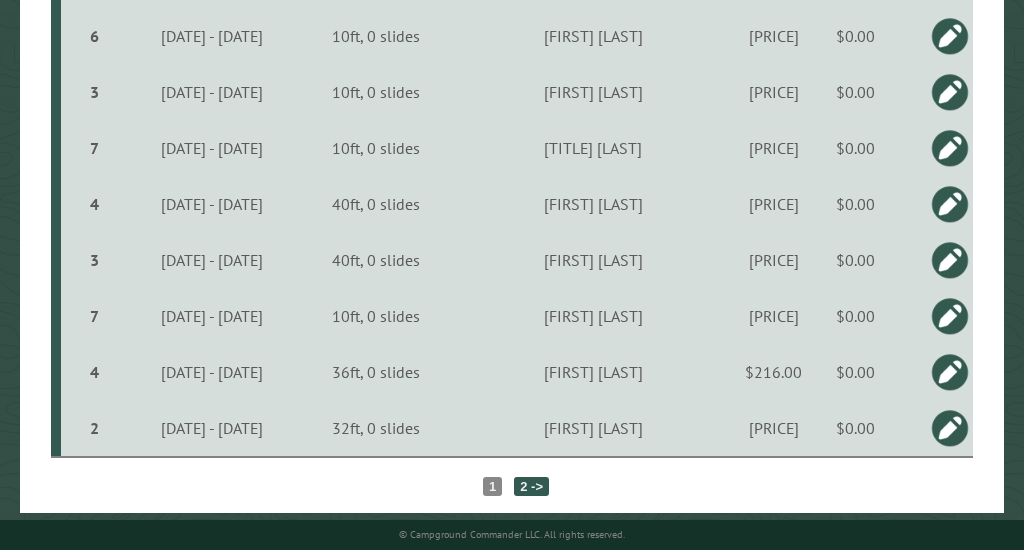 scroll, scrollTop: 2971, scrollLeft: 0, axis: vertical 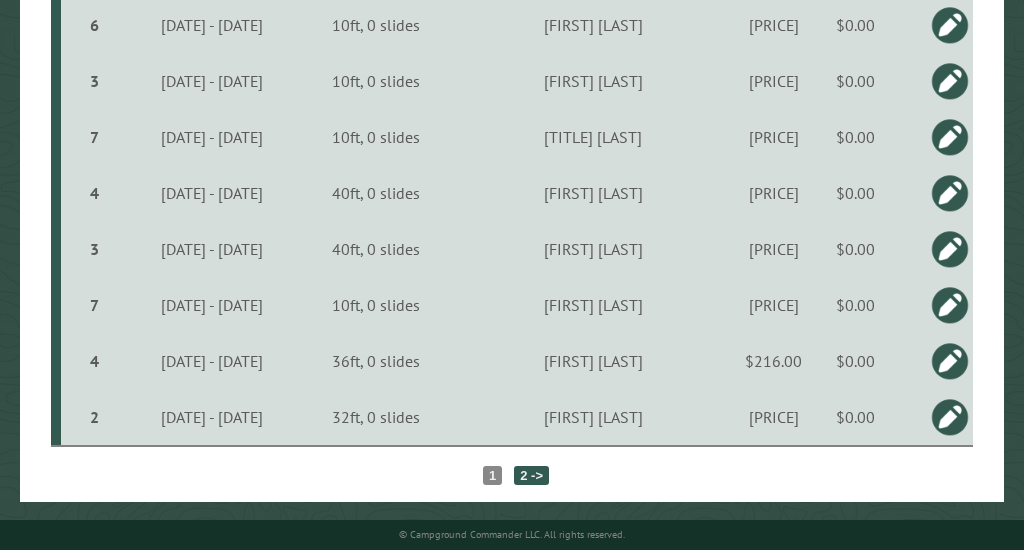 click on "2 ->" at bounding box center (531, 475) 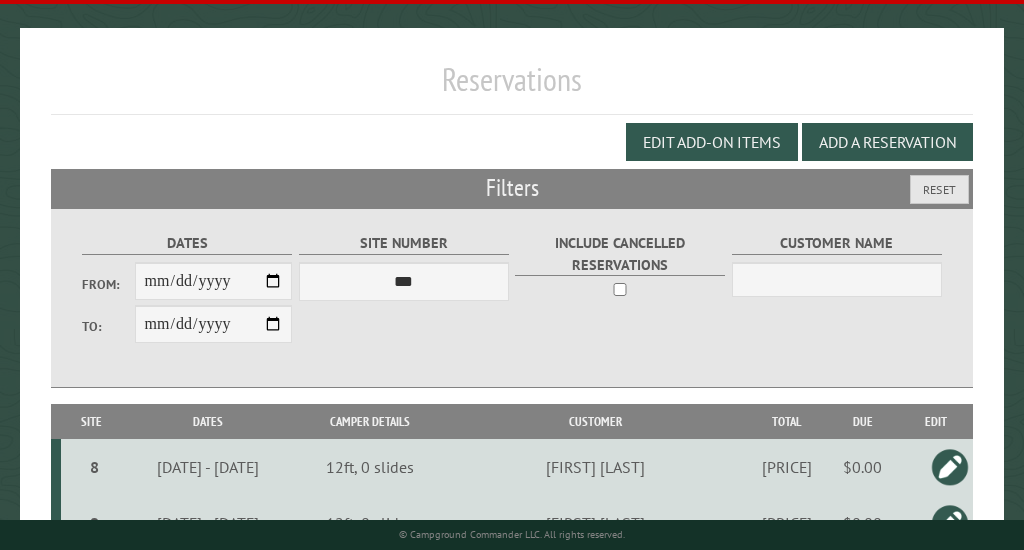 scroll, scrollTop: 0, scrollLeft: 0, axis: both 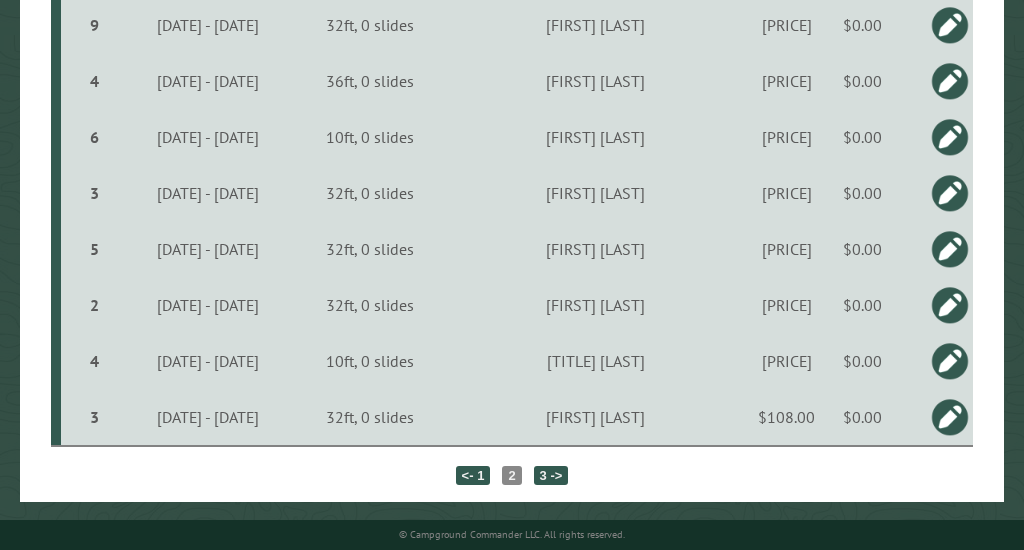 click on "3 ->" at bounding box center [551, 475] 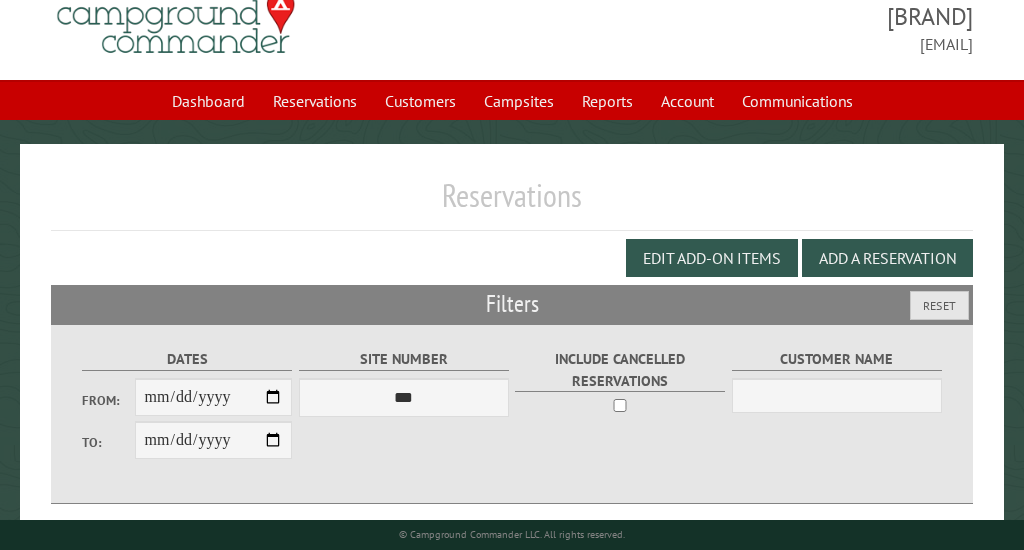 scroll, scrollTop: 0, scrollLeft: 0, axis: both 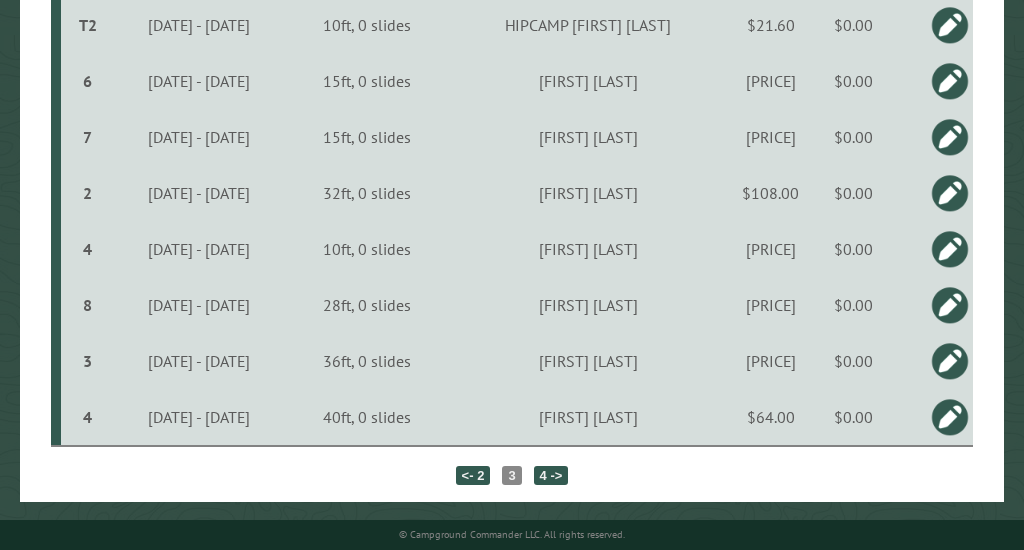 click on "4 ->" at bounding box center (551, 475) 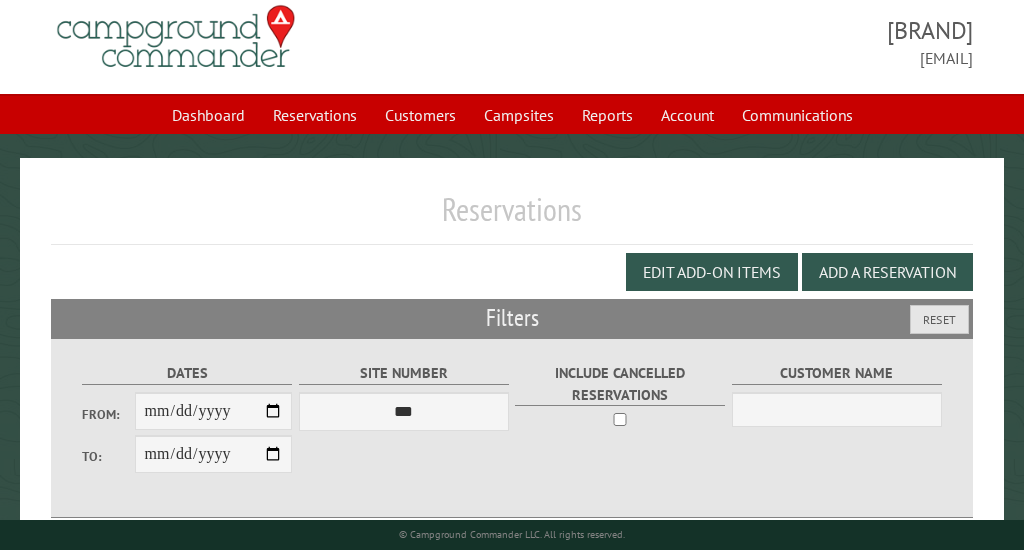 scroll, scrollTop: 0, scrollLeft: 0, axis: both 